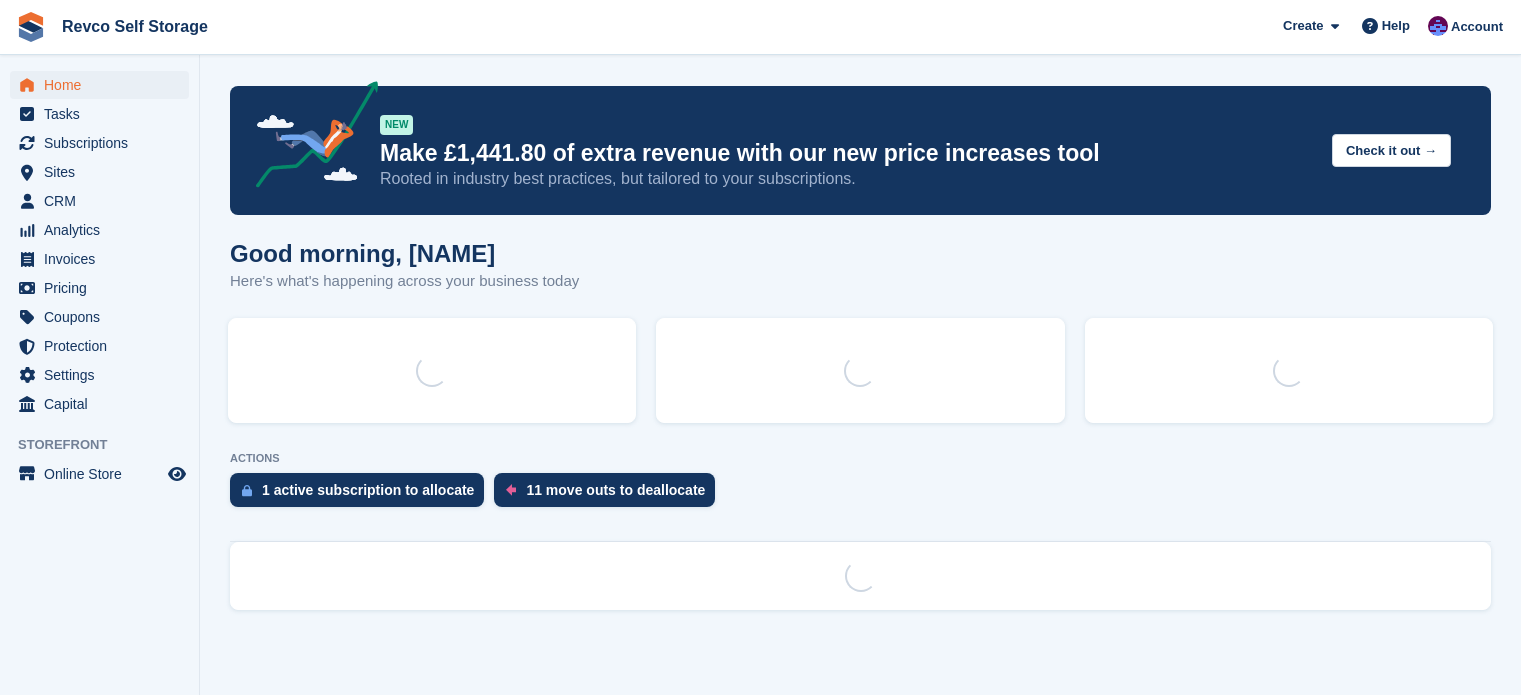 scroll, scrollTop: 0, scrollLeft: 0, axis: both 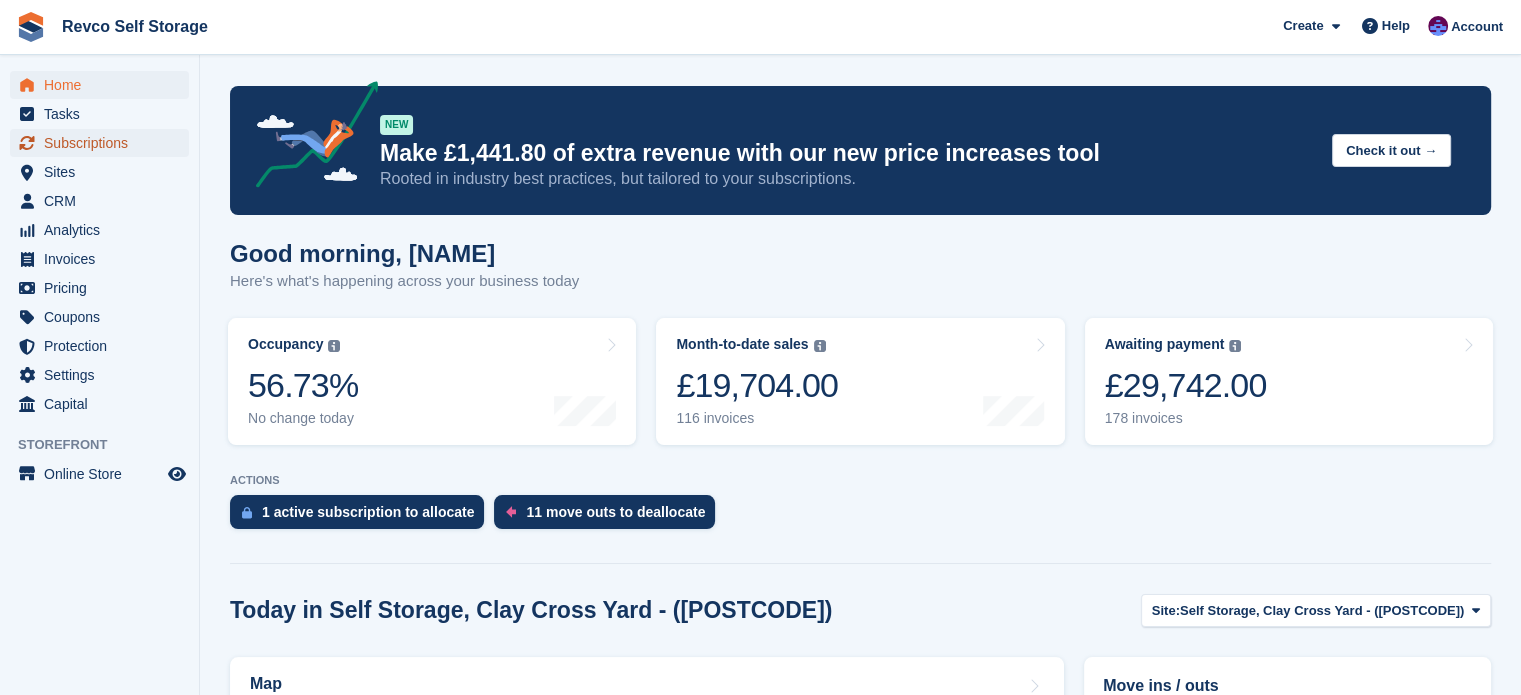 click on "Subscriptions" at bounding box center [104, 143] 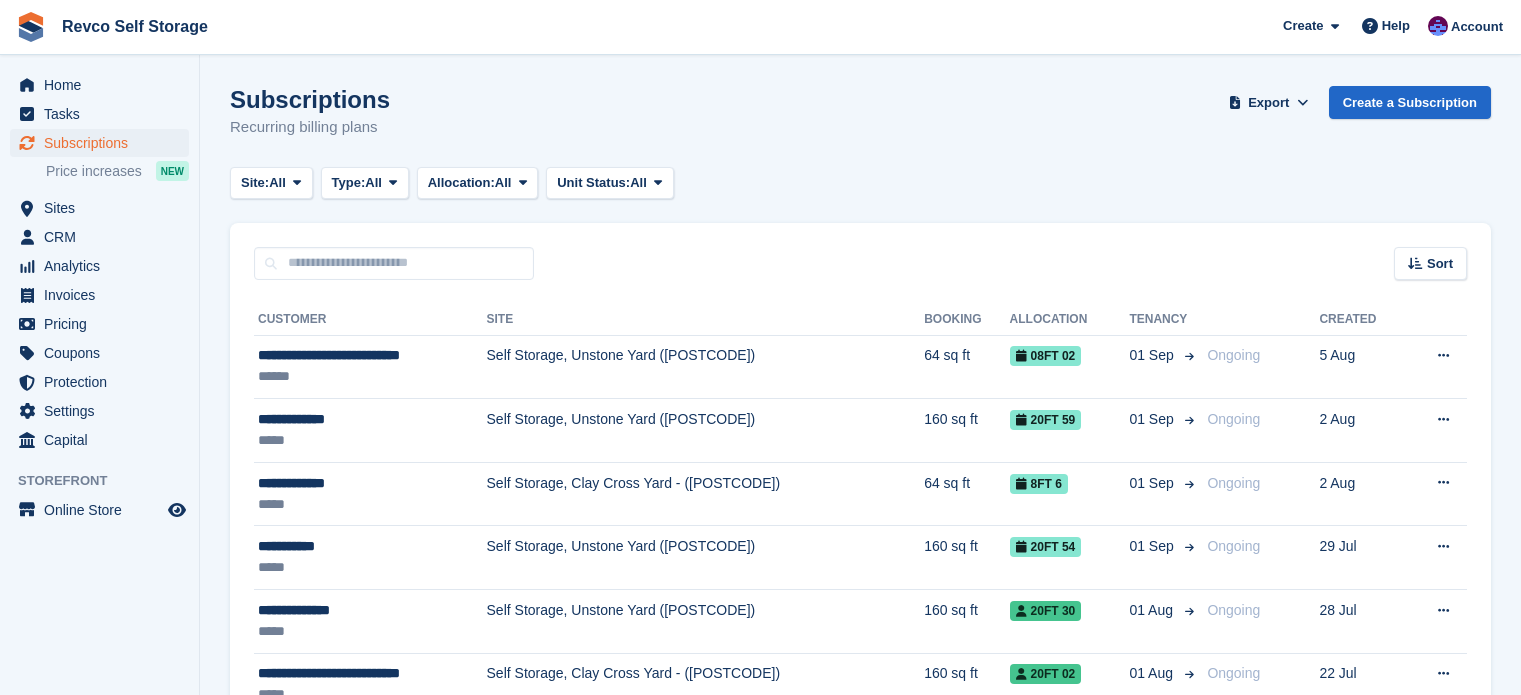 scroll, scrollTop: 0, scrollLeft: 0, axis: both 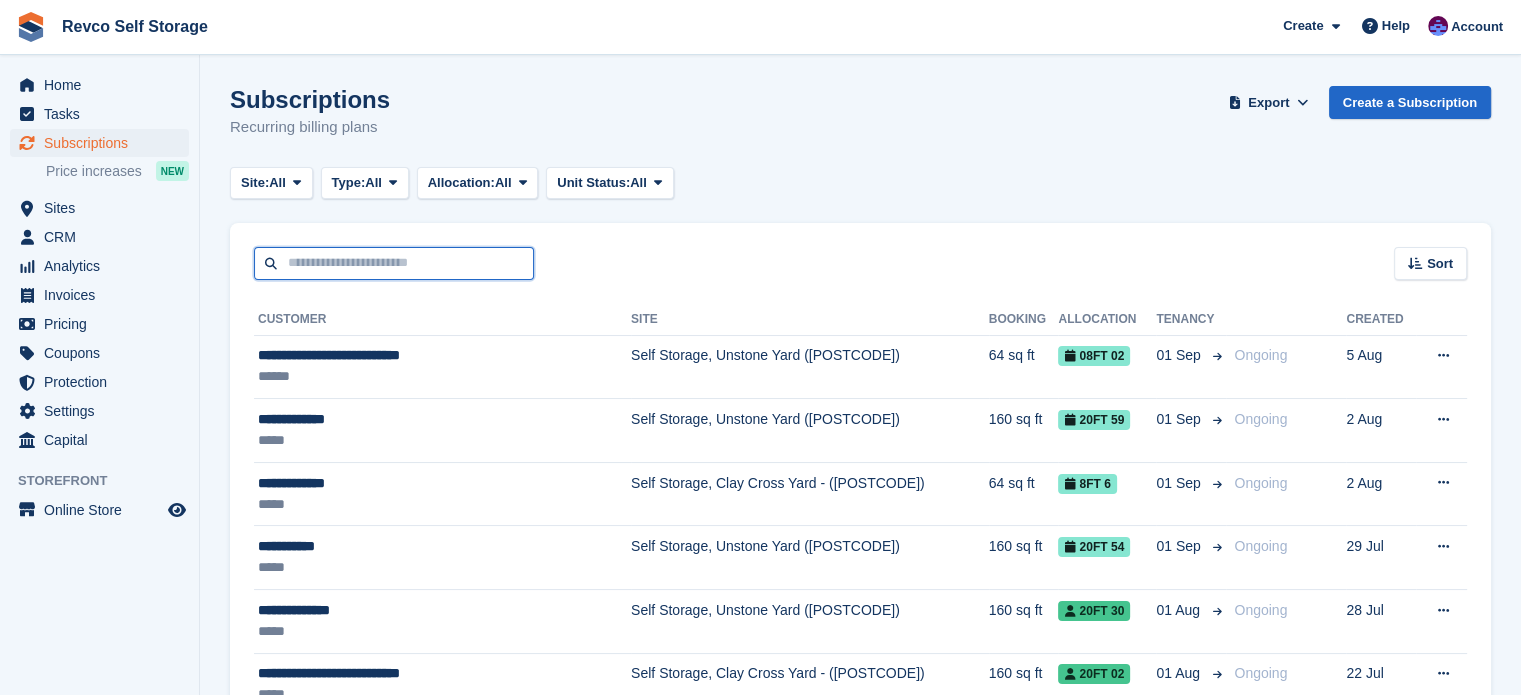 click at bounding box center [394, 263] 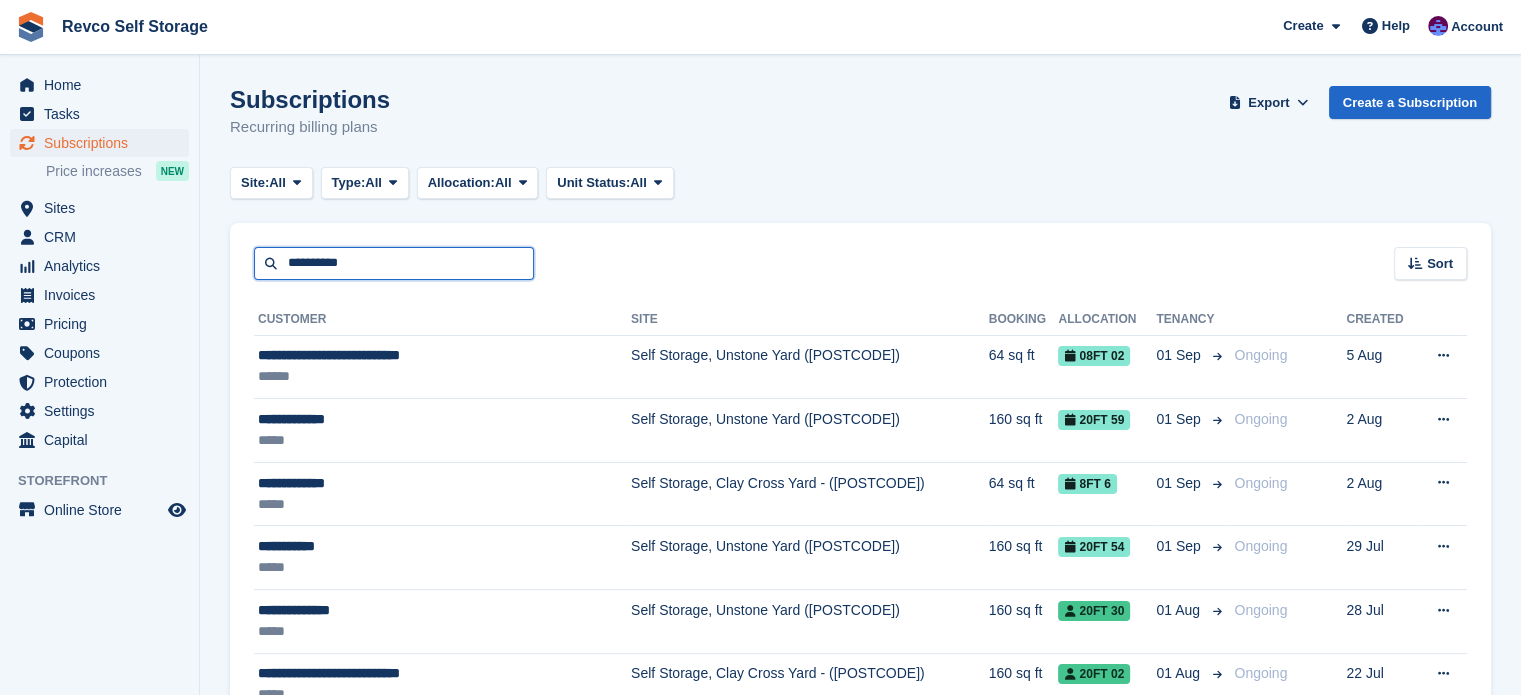 type on "**********" 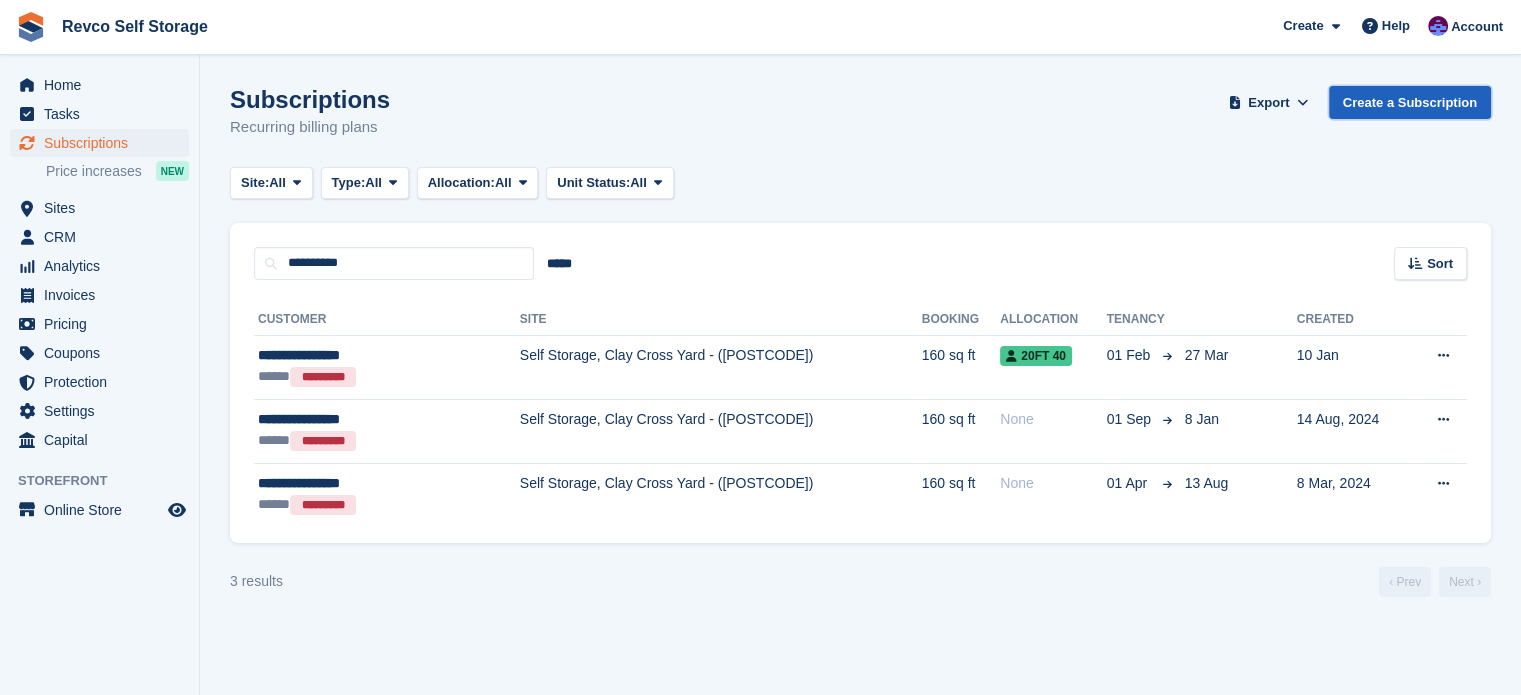 click on "Create a Subscription" at bounding box center [1410, 102] 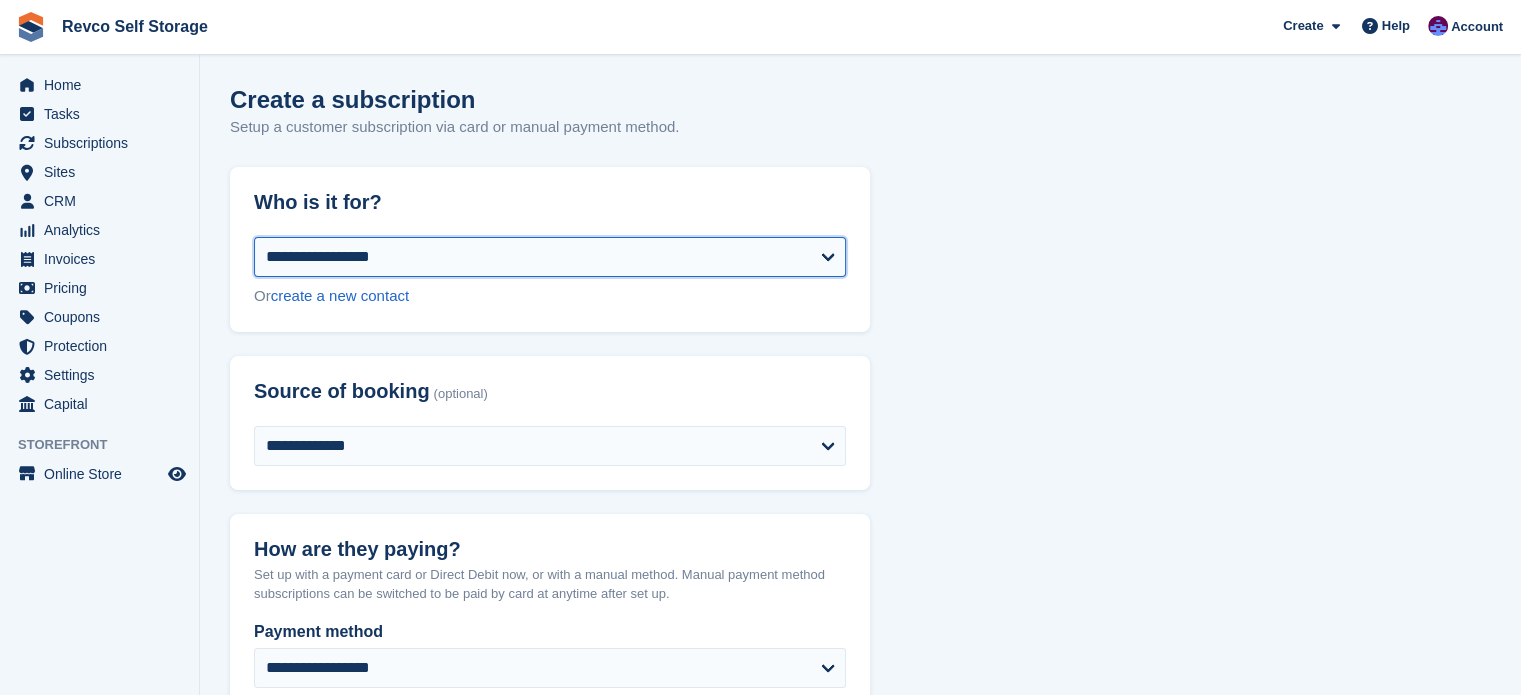 click on "**********" at bounding box center [550, 257] 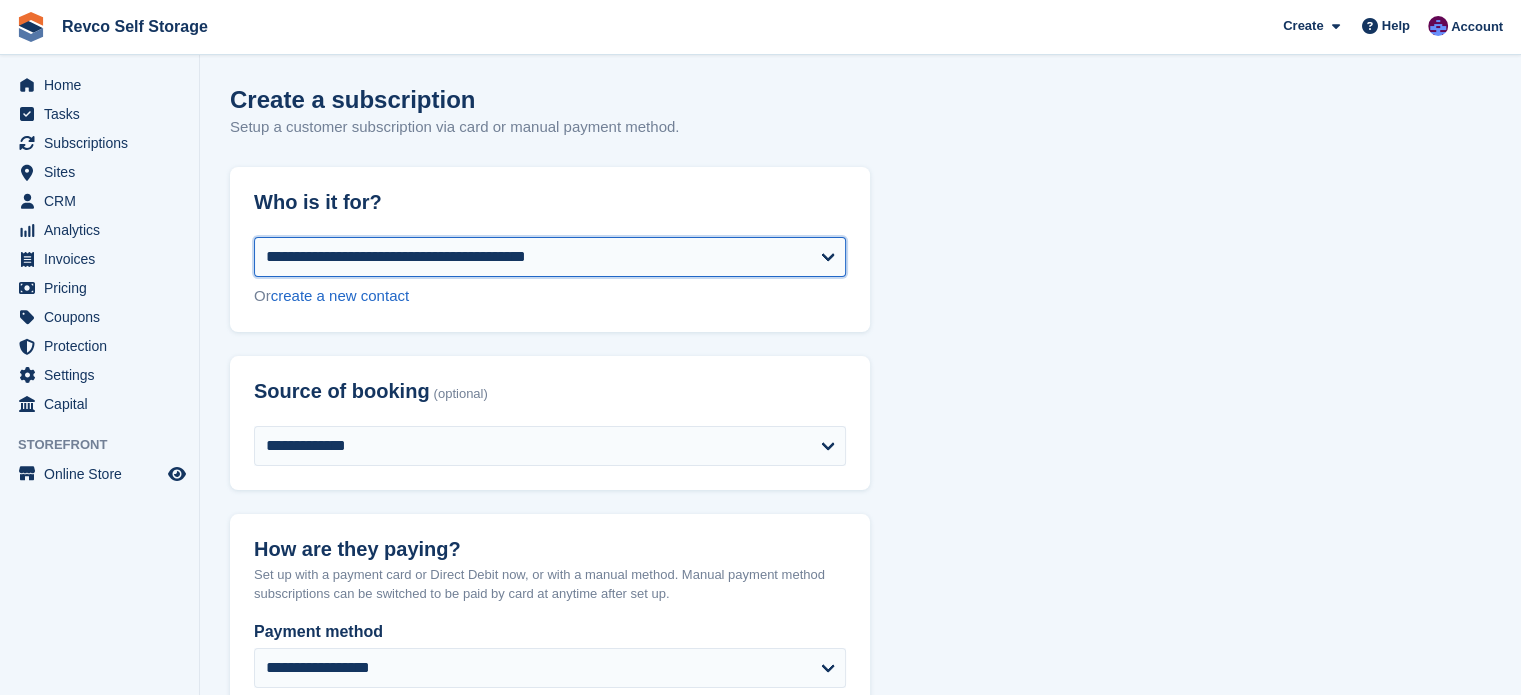 click on "**********" at bounding box center (550, 257) 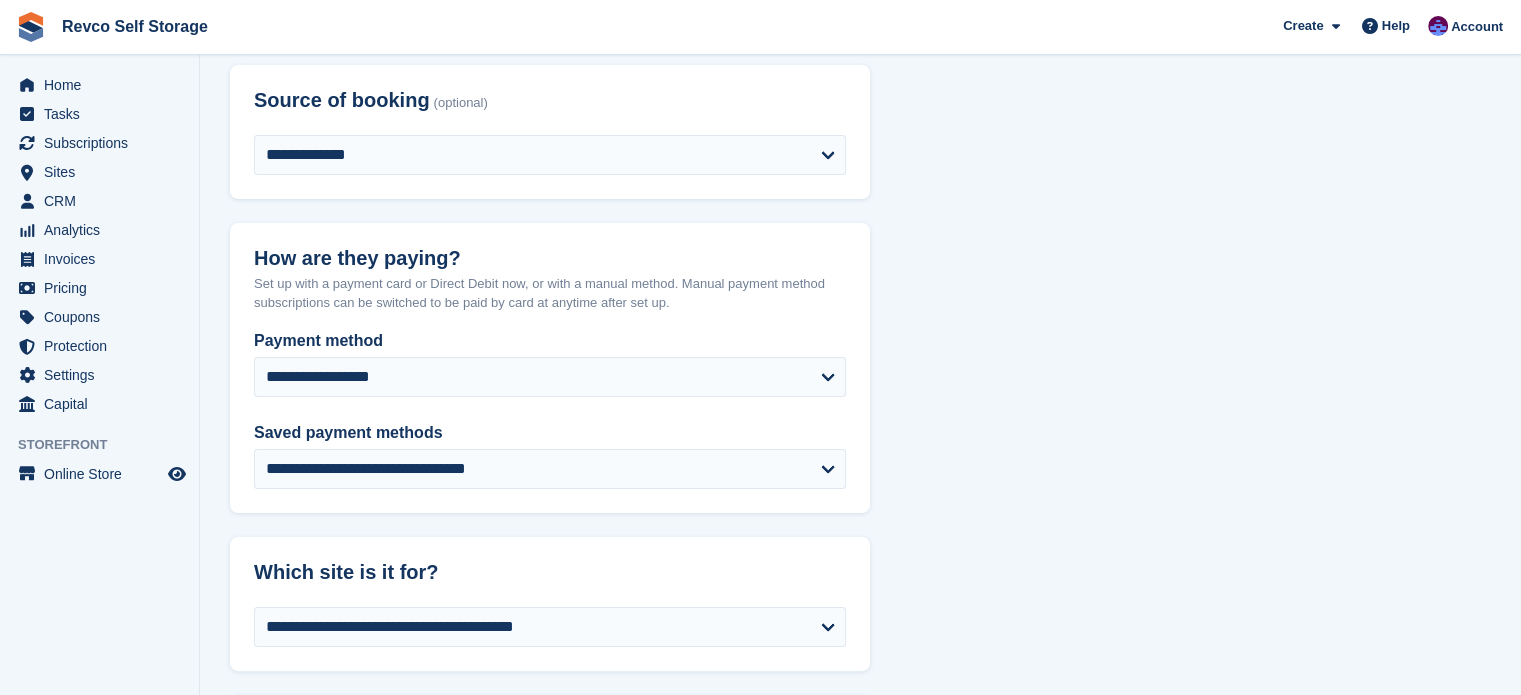 scroll, scrollTop: 400, scrollLeft: 0, axis: vertical 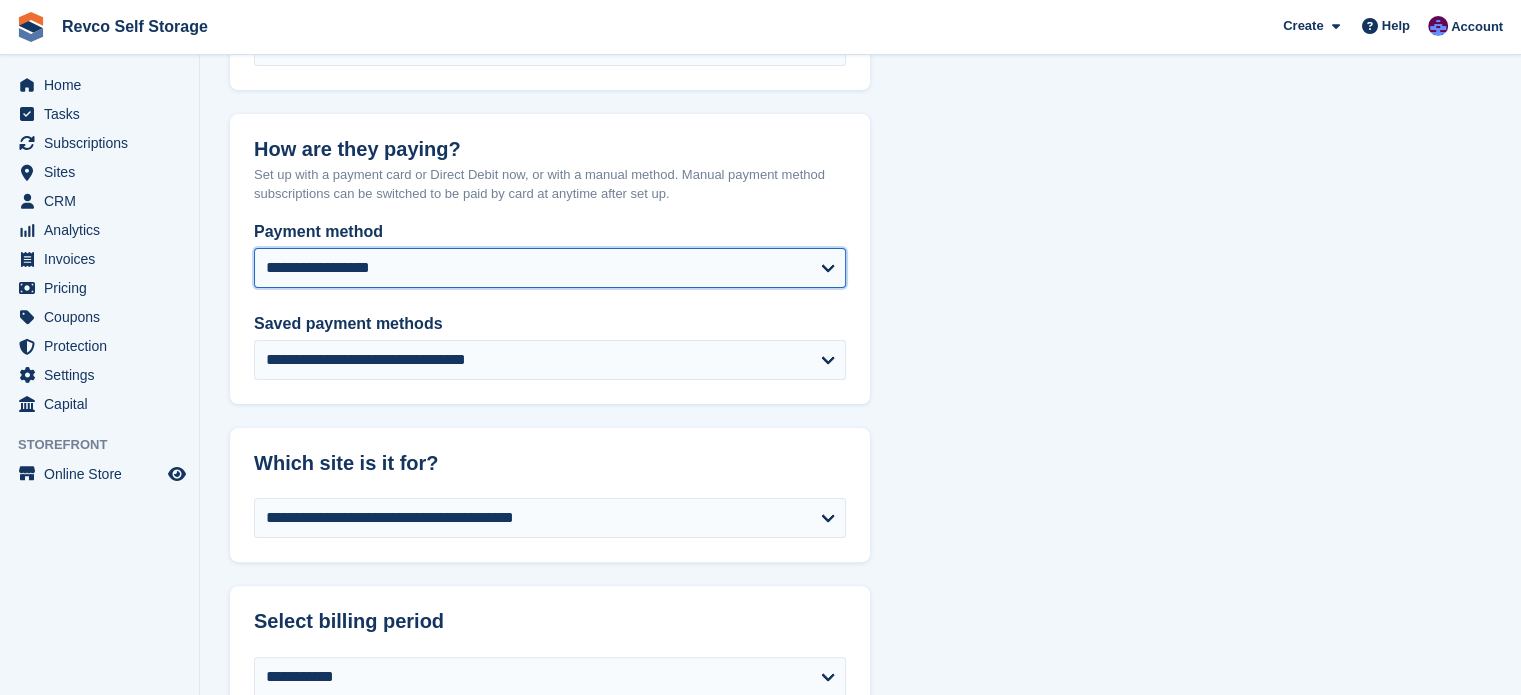 click on "**********" at bounding box center (550, 268) 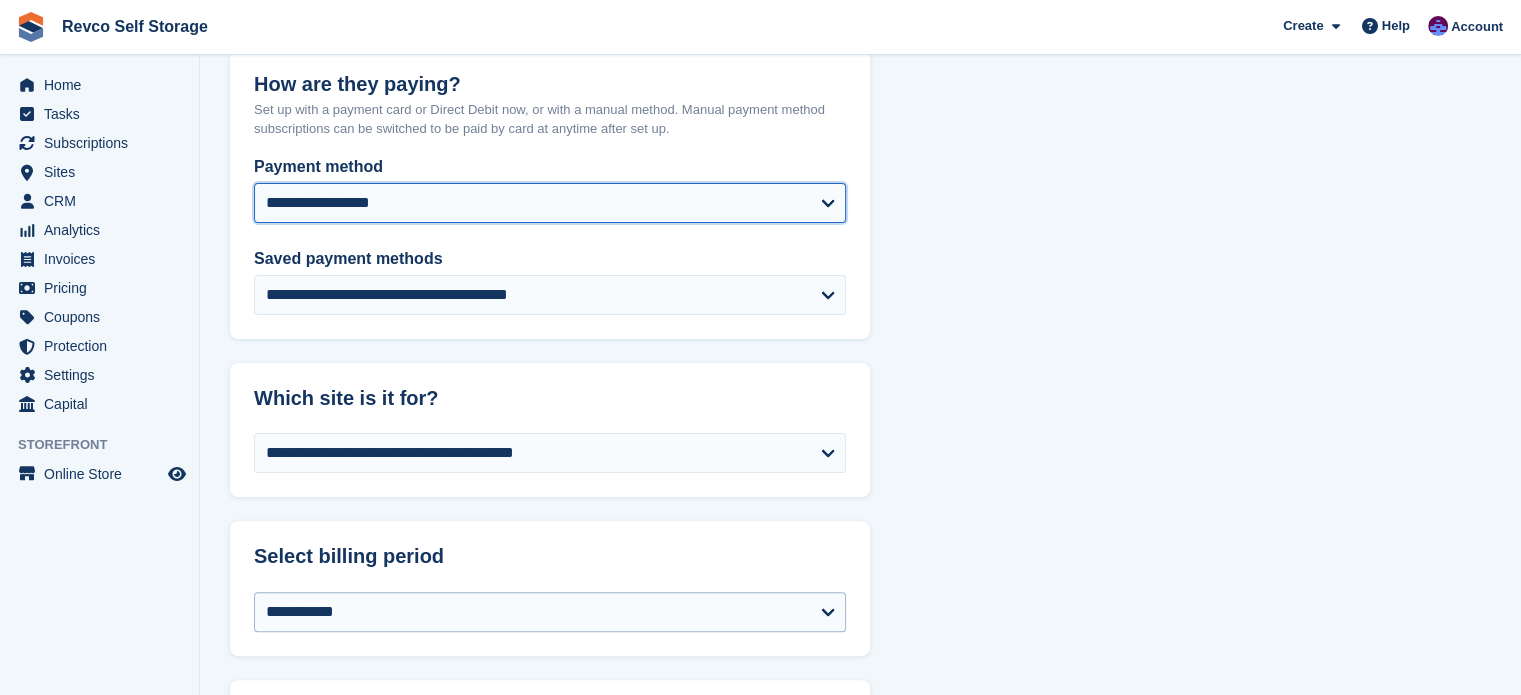 scroll, scrollTop: 700, scrollLeft: 0, axis: vertical 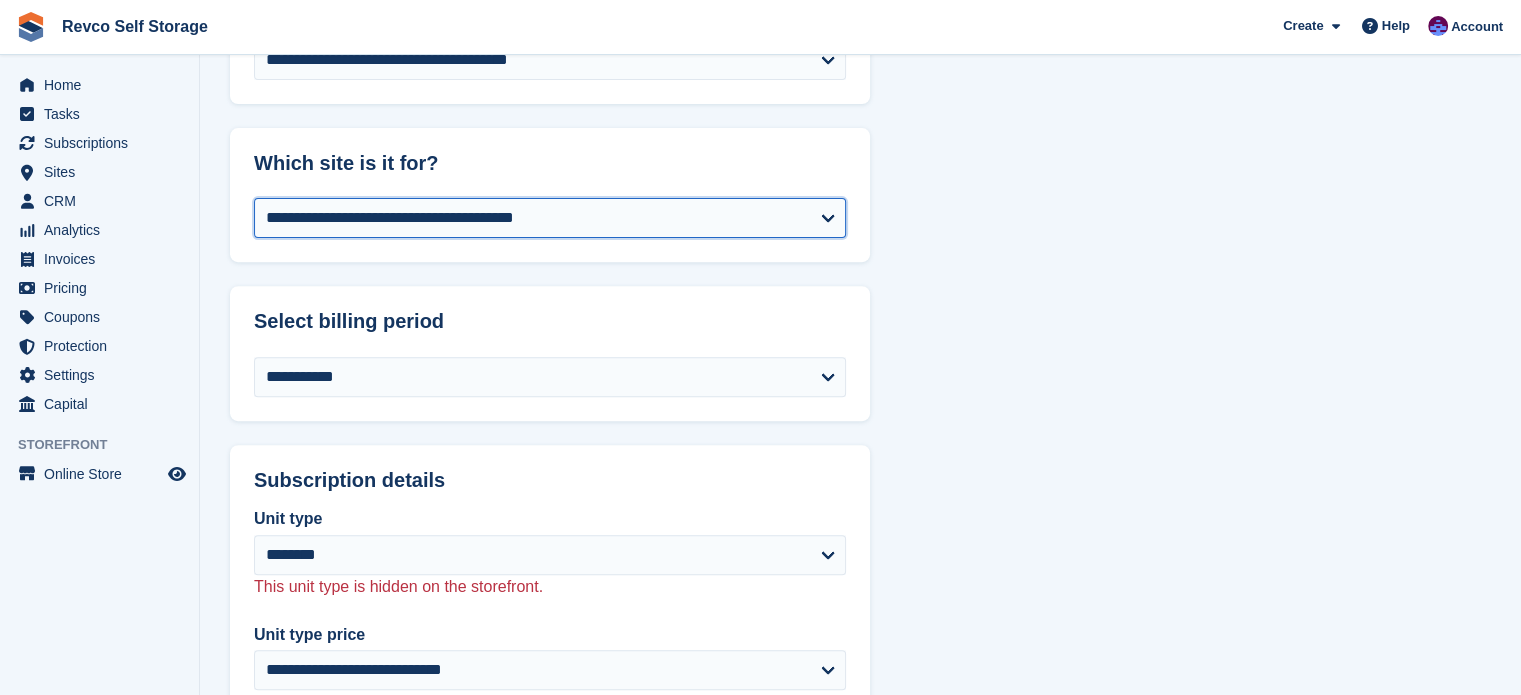 click on "**********" at bounding box center [550, 218] 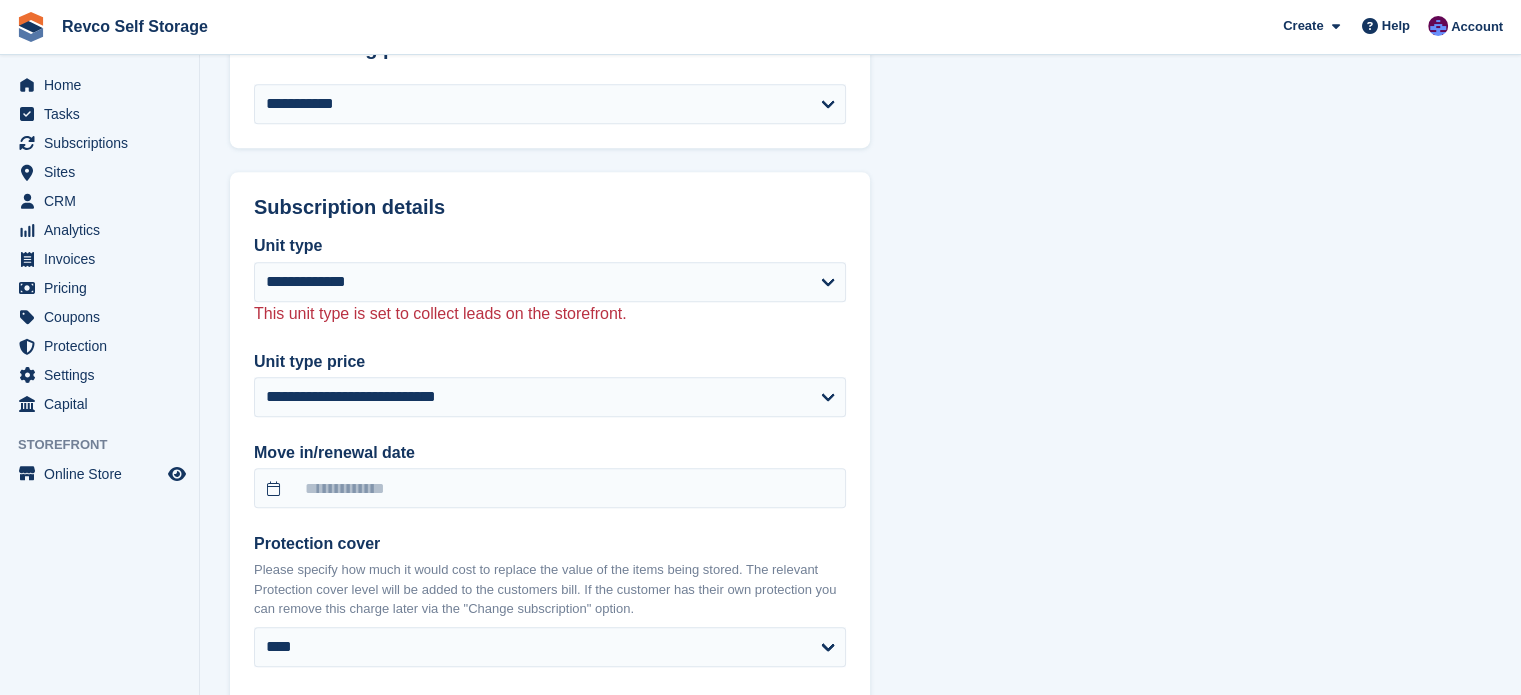 scroll, scrollTop: 1000, scrollLeft: 0, axis: vertical 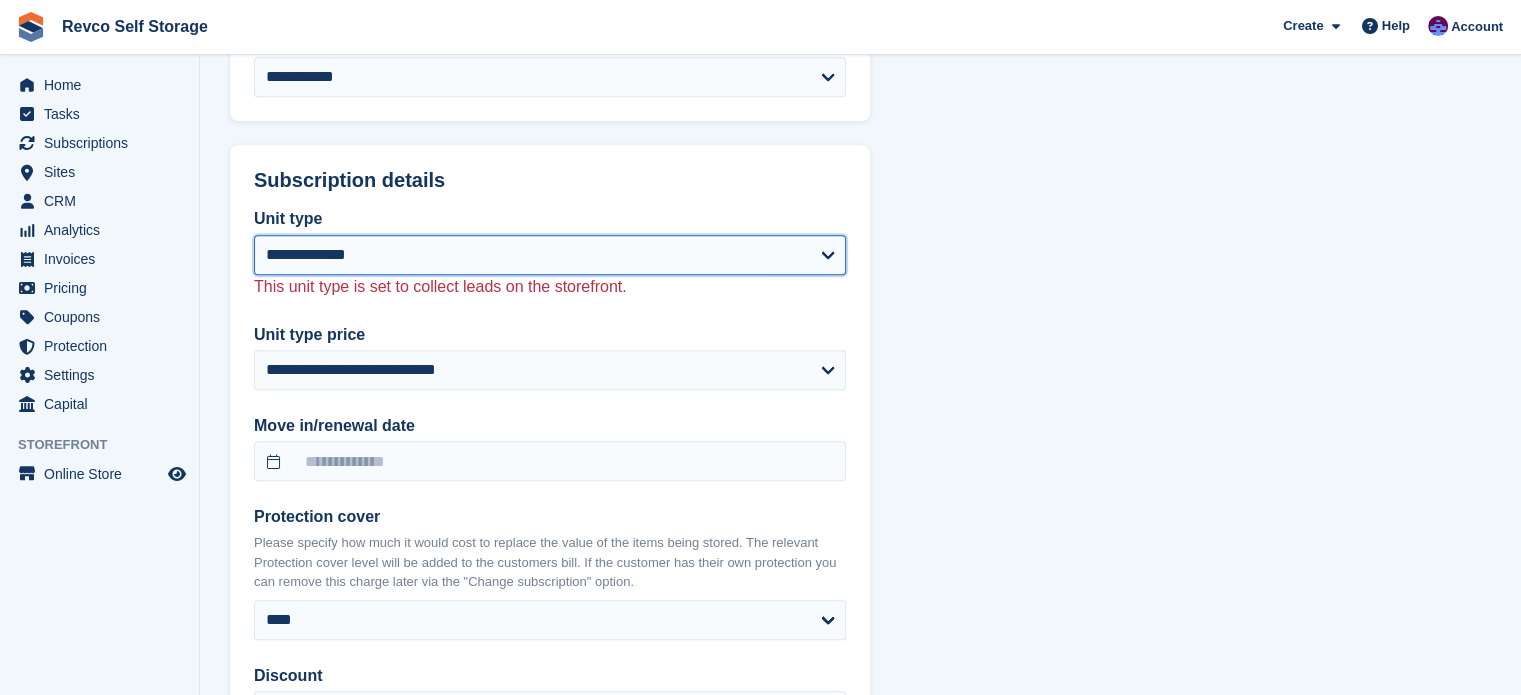click on "**********" at bounding box center [550, 255] 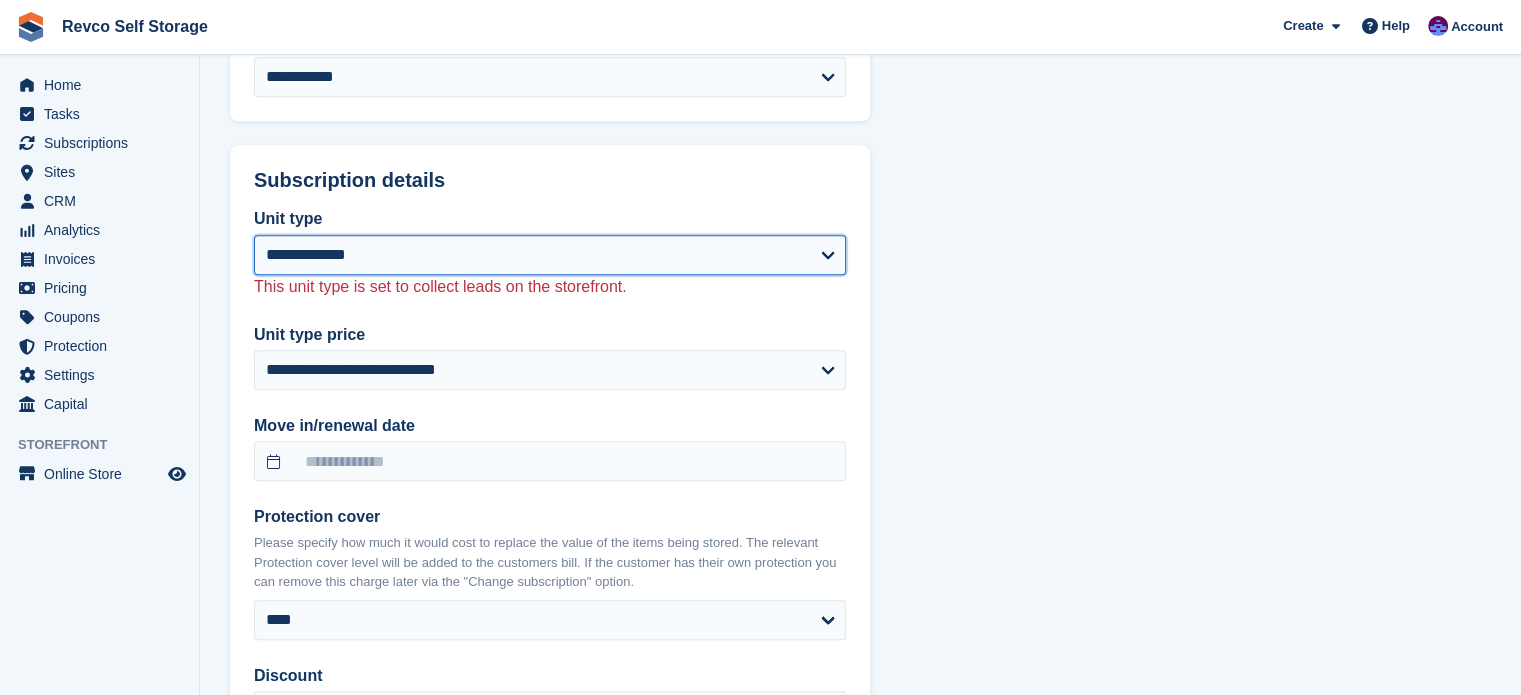 select on "****" 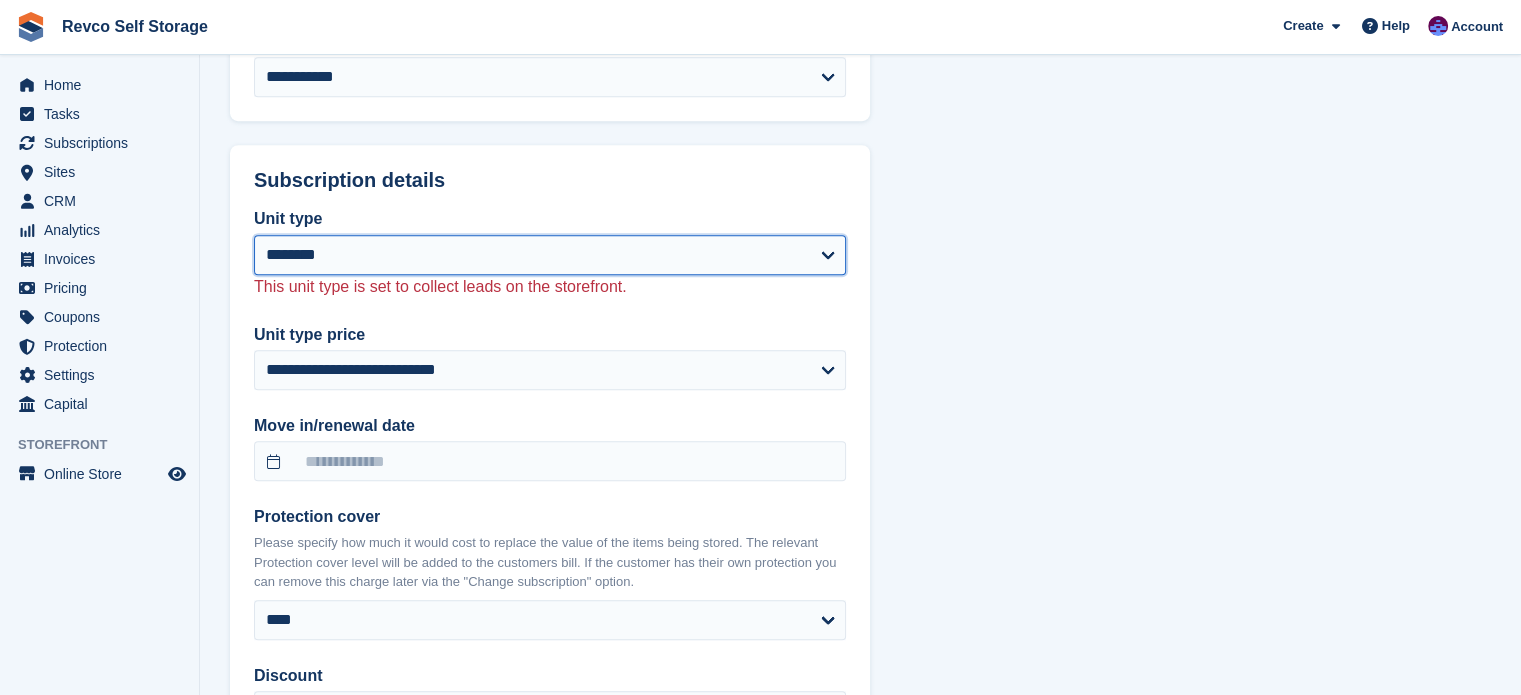 click on "**********" at bounding box center (550, 255) 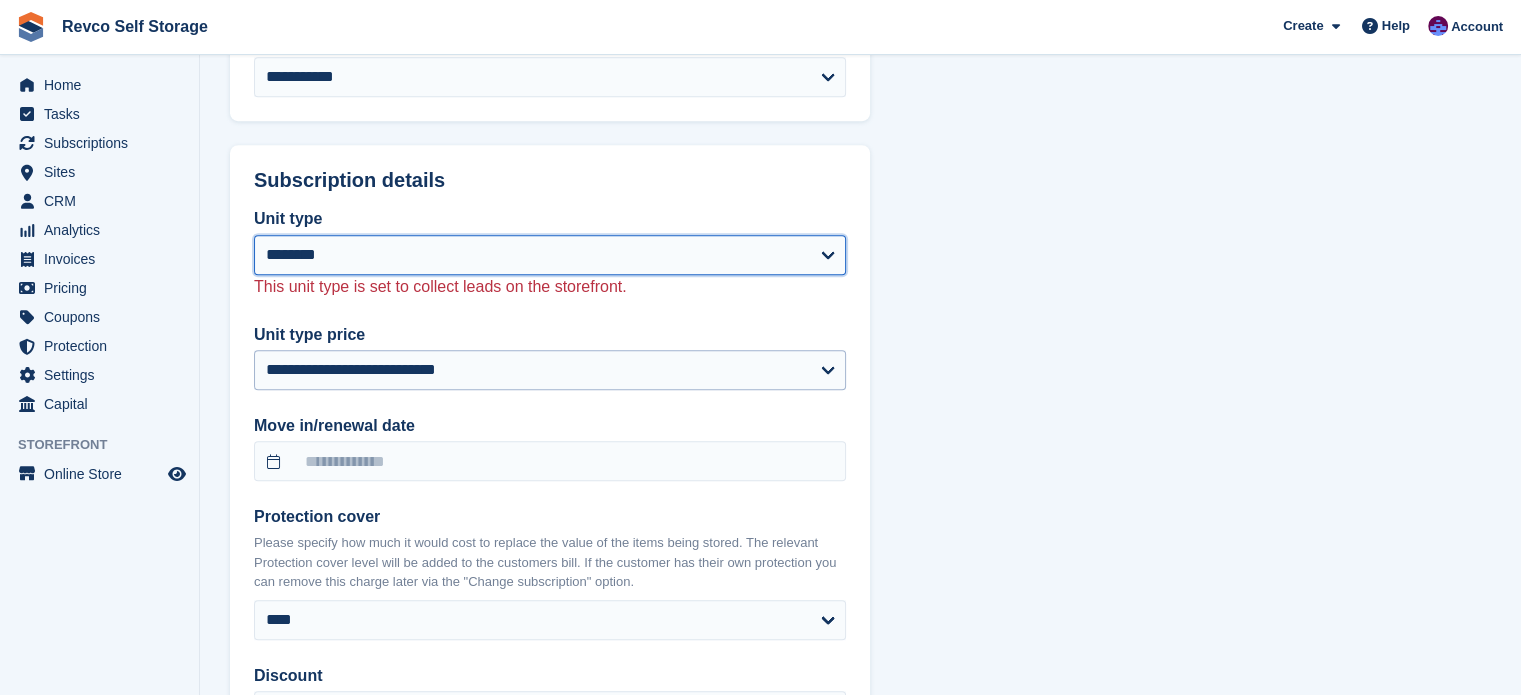 select on "*****" 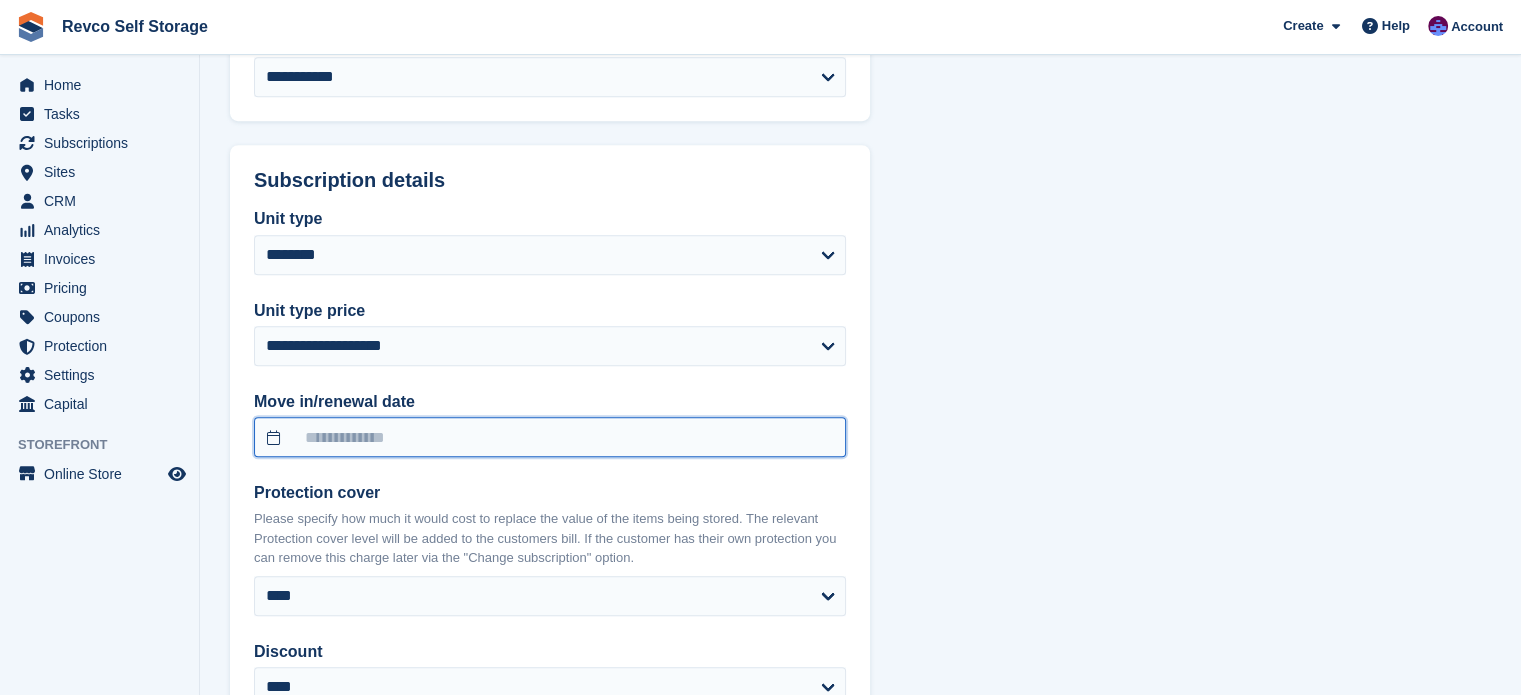 click at bounding box center (550, 437) 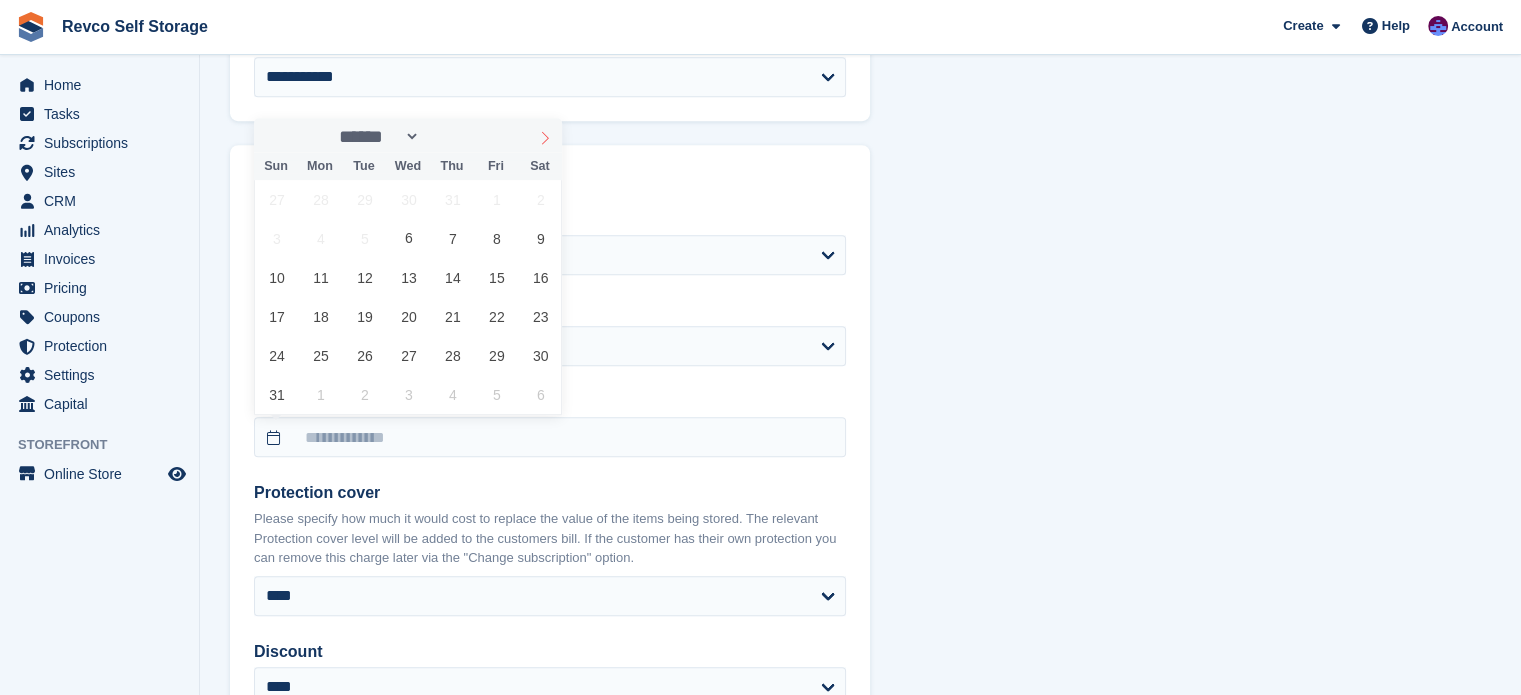 click 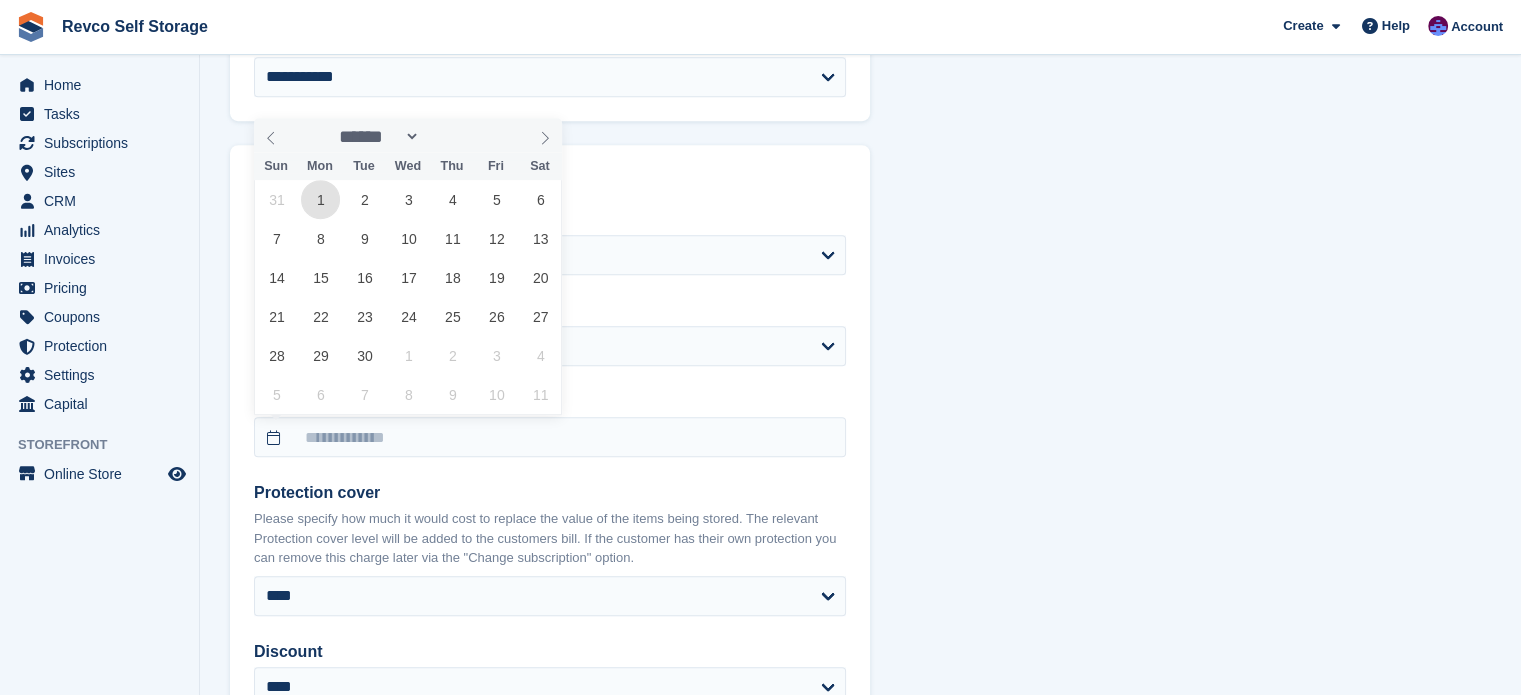 click on "1" at bounding box center (320, 199) 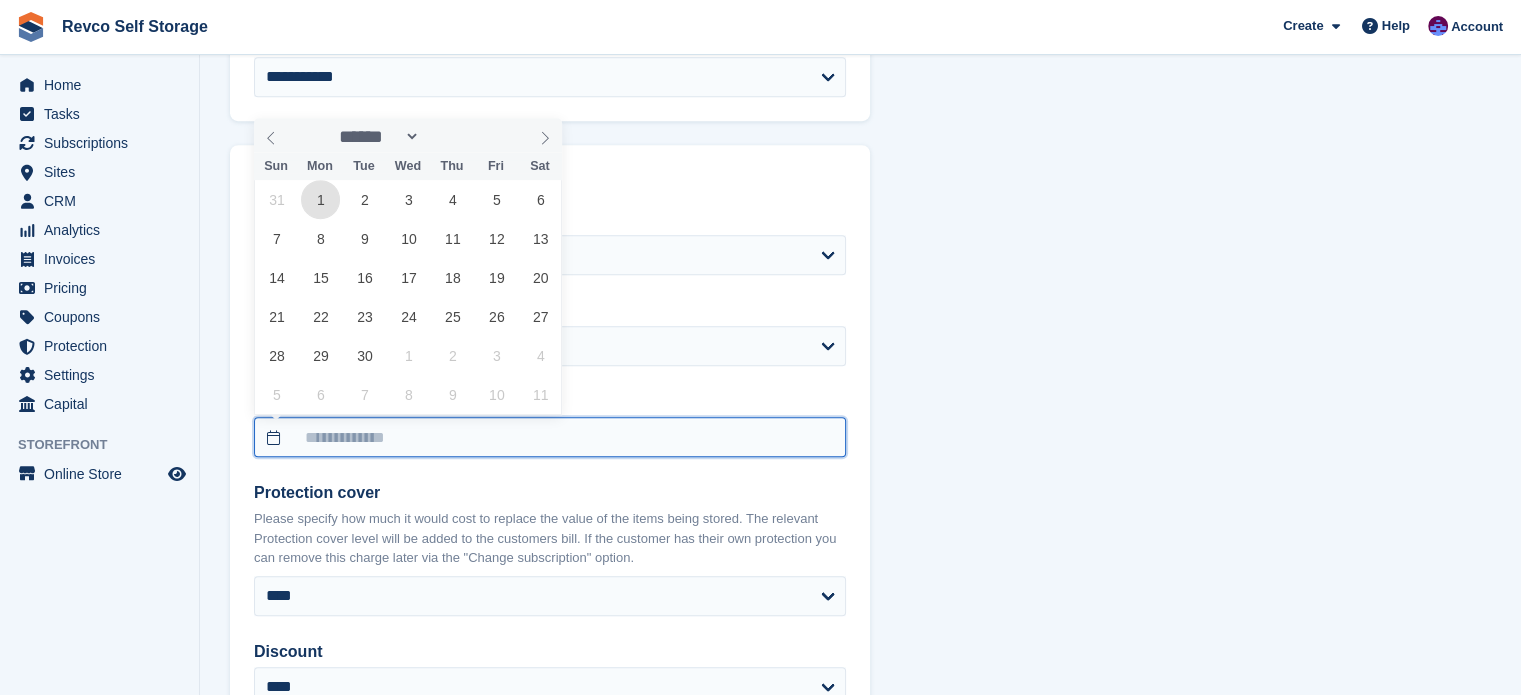 type on "**********" 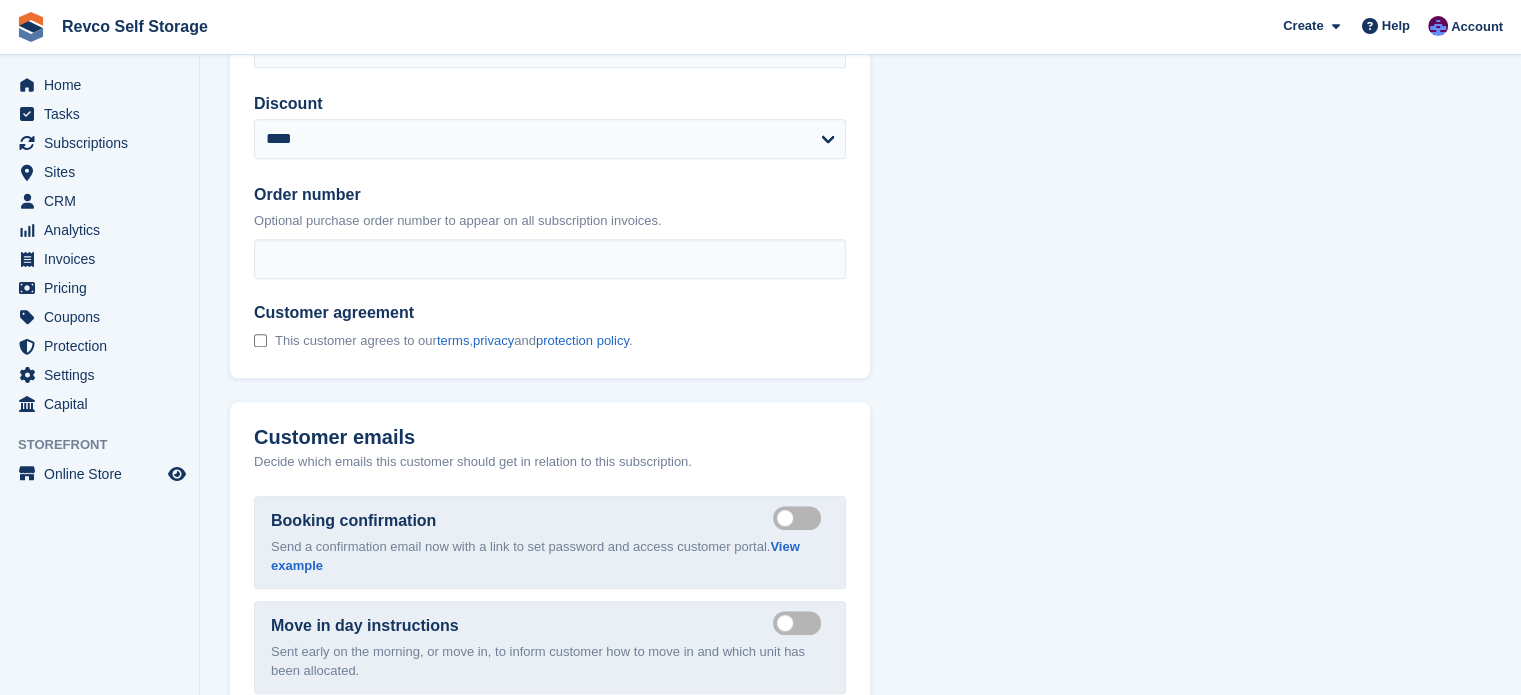 scroll, scrollTop: 1600, scrollLeft: 0, axis: vertical 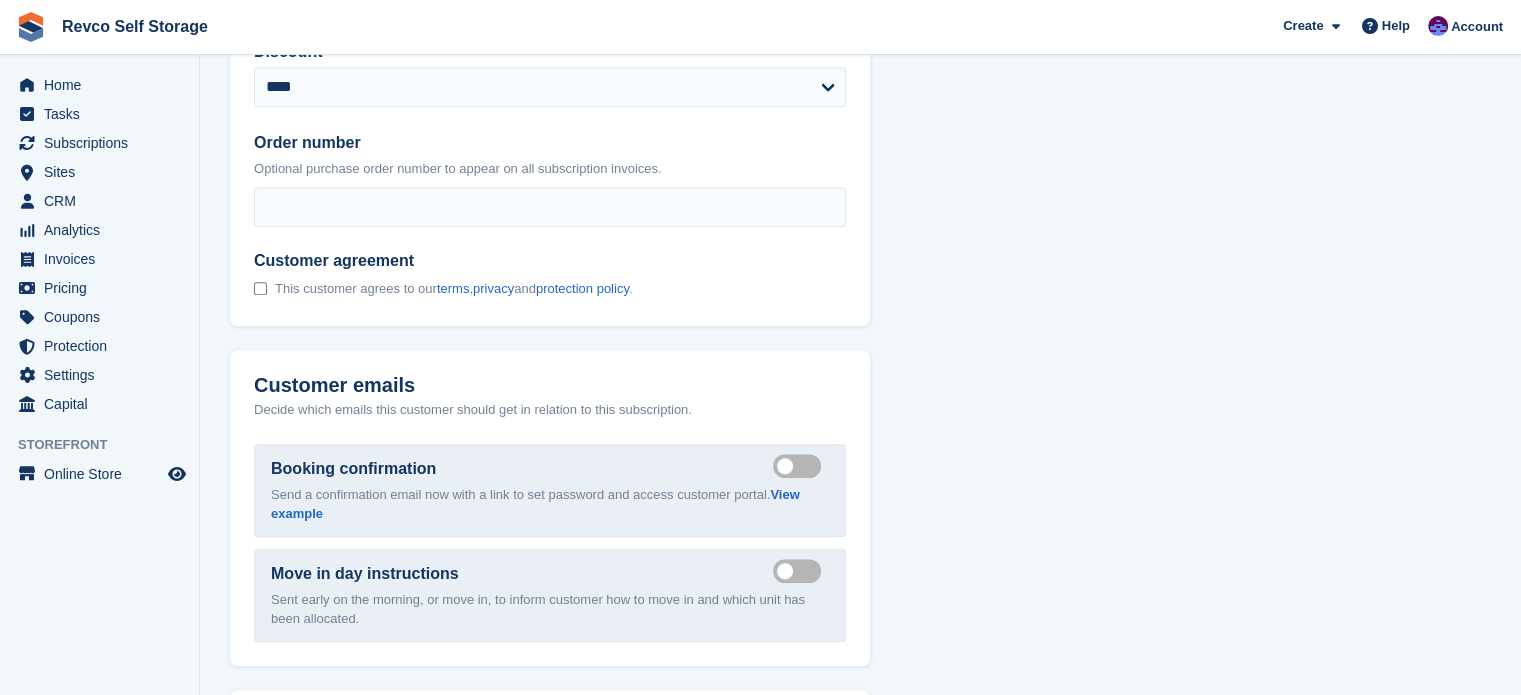 click on "Send booking confirmation email" at bounding box center (801, 466) 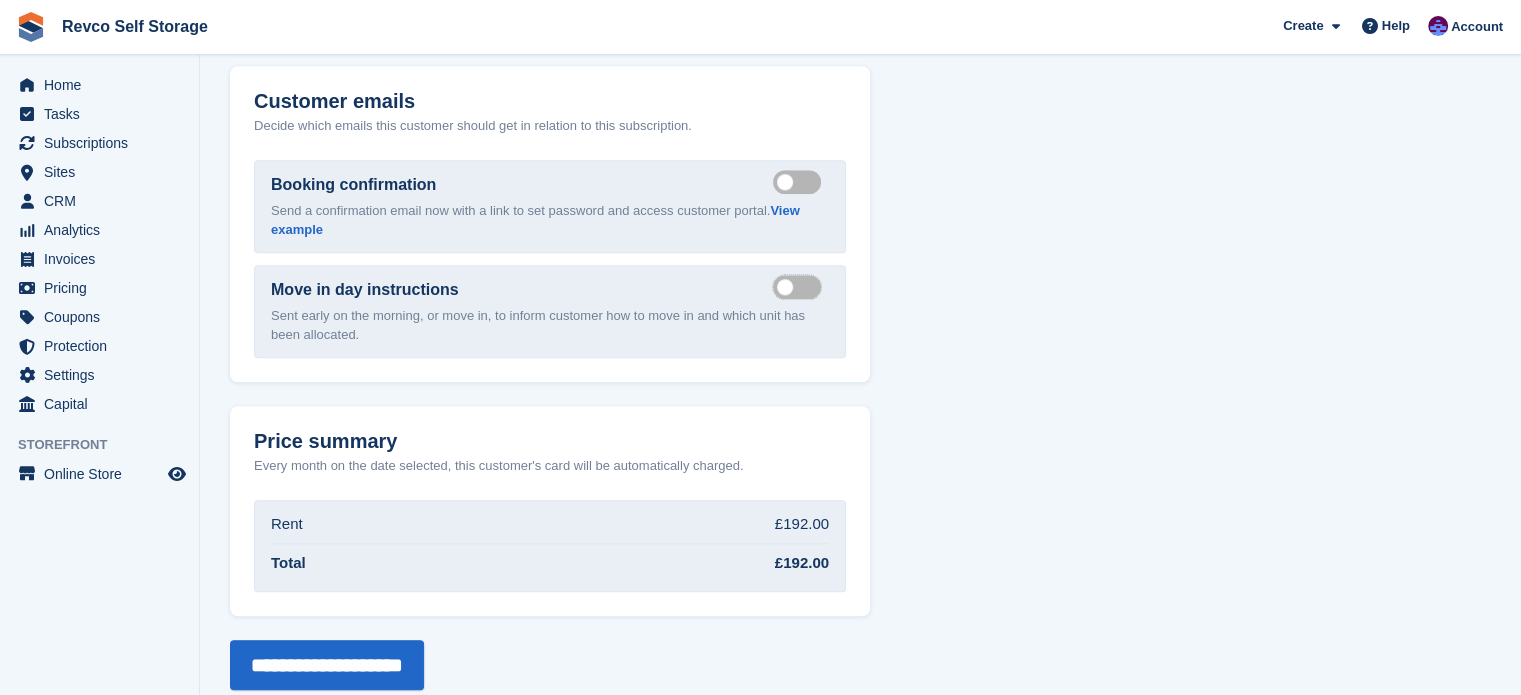 scroll, scrollTop: 1907, scrollLeft: 0, axis: vertical 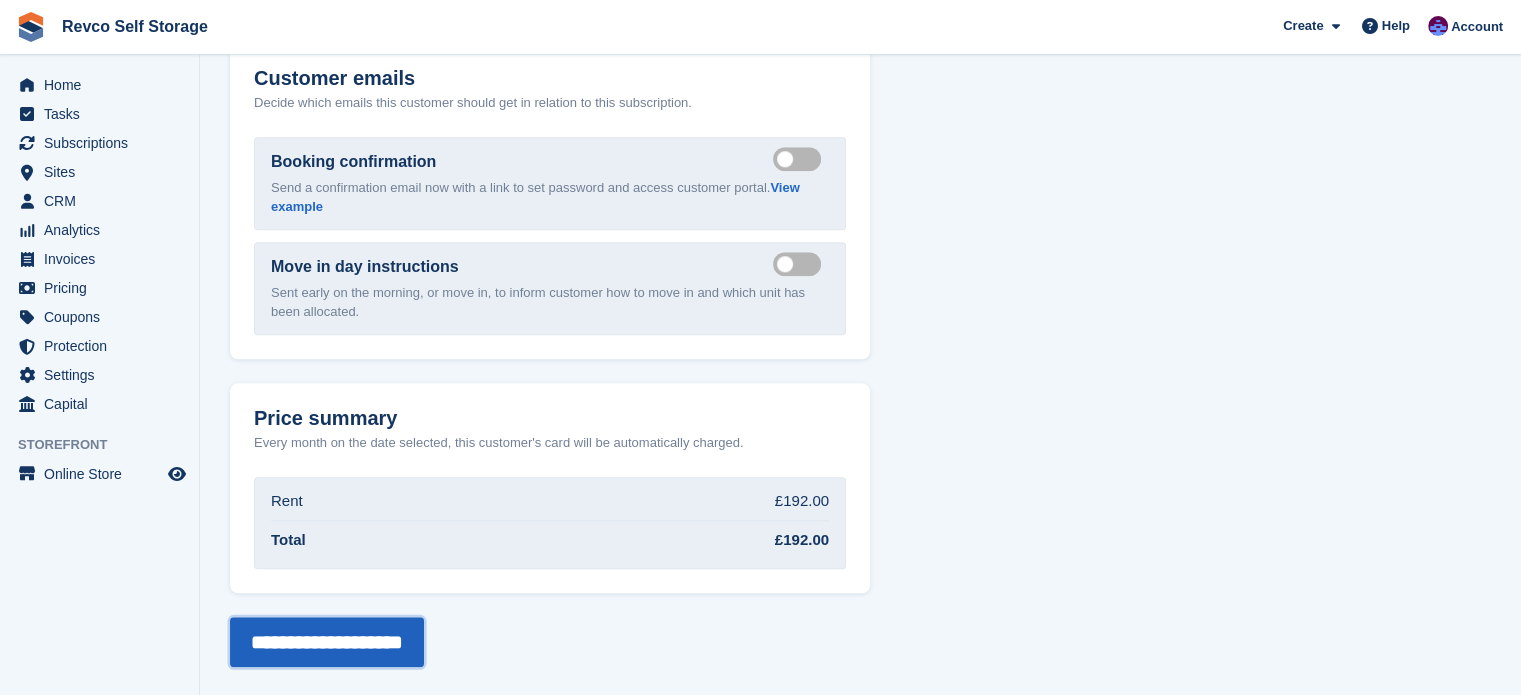 click on "**********" at bounding box center [327, 642] 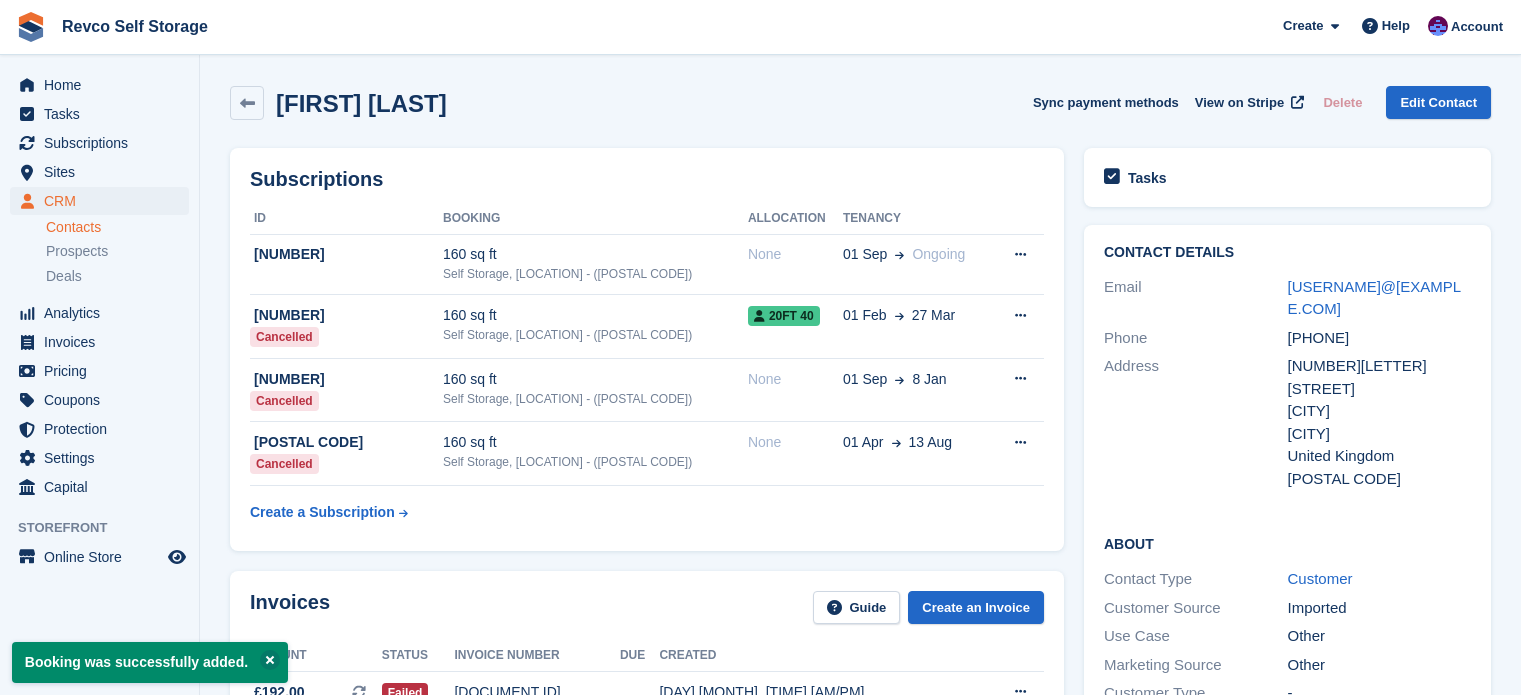 scroll, scrollTop: 0, scrollLeft: 0, axis: both 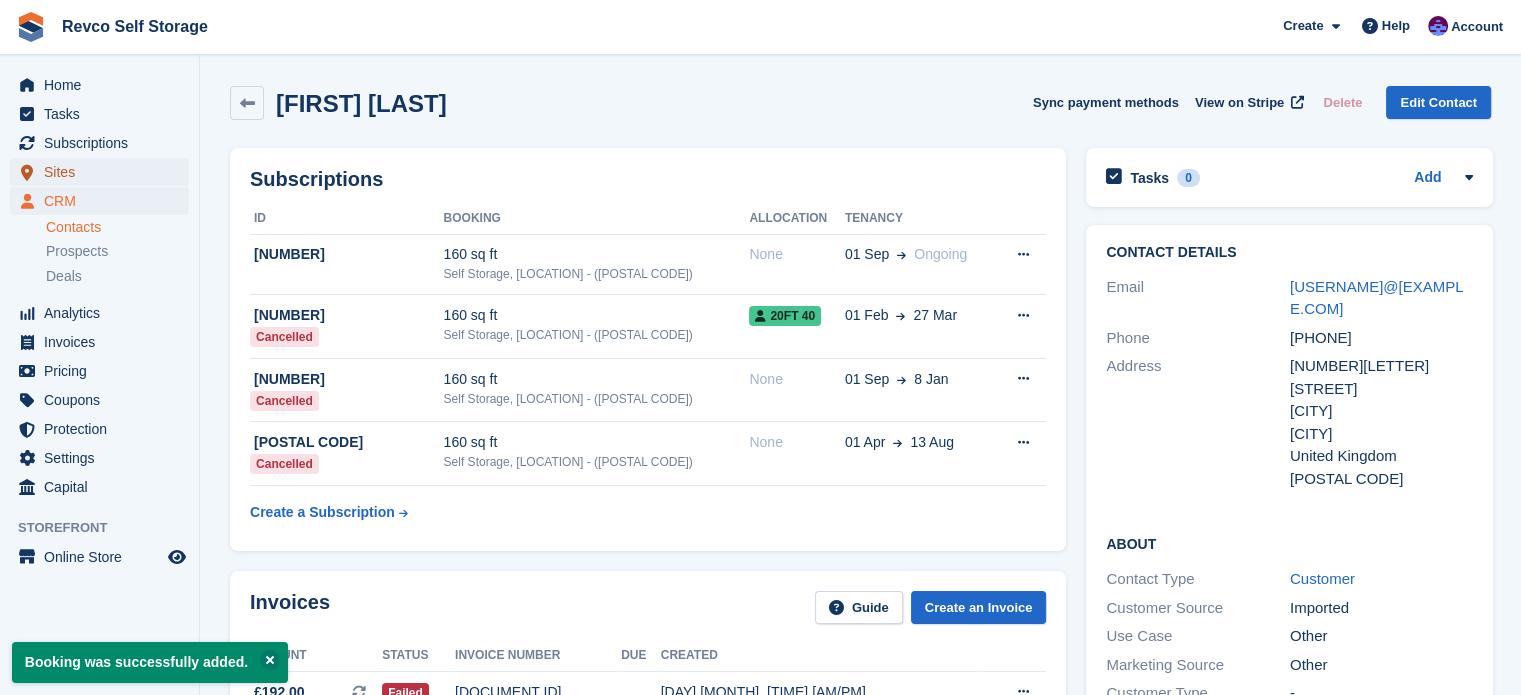 click on "Sites" at bounding box center [104, 172] 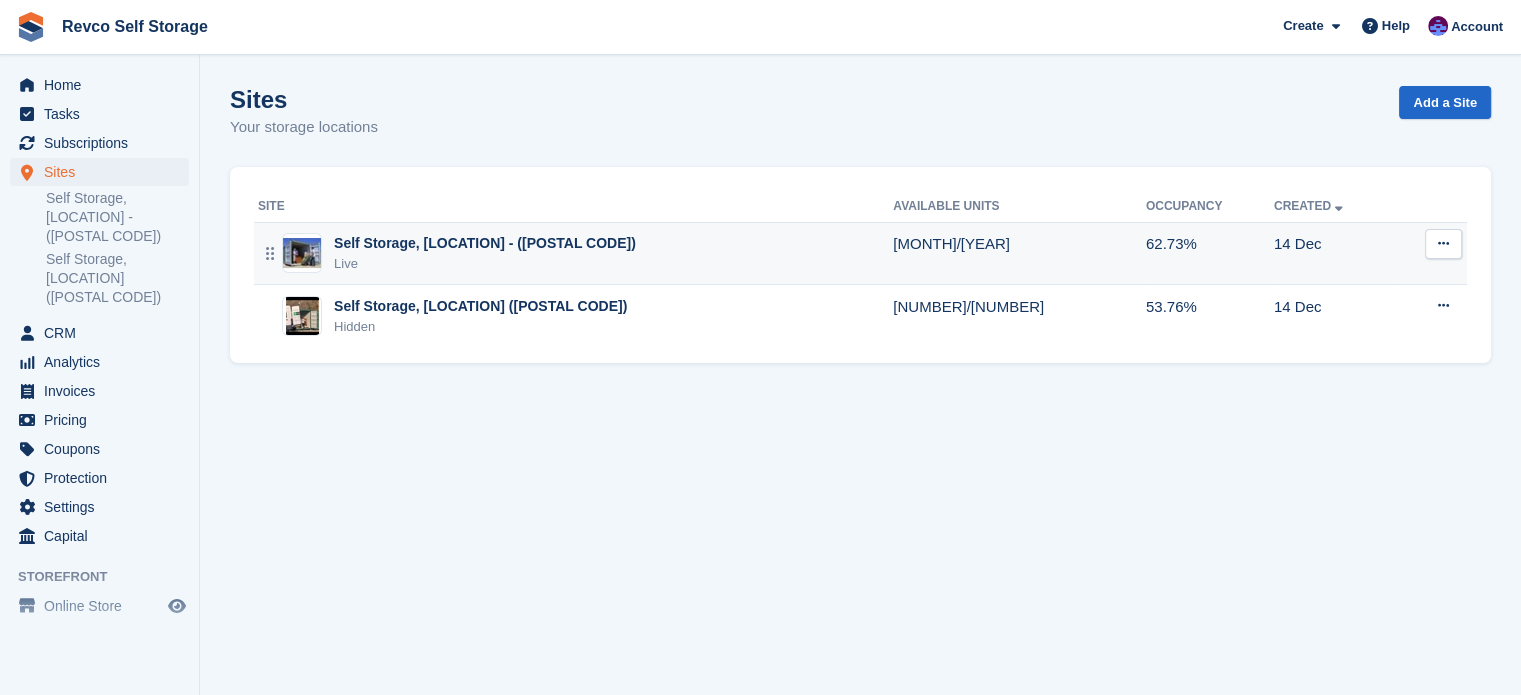 click on "Self Storage, Clay Cross Yard - ([POSTCODE])" at bounding box center (485, 243) 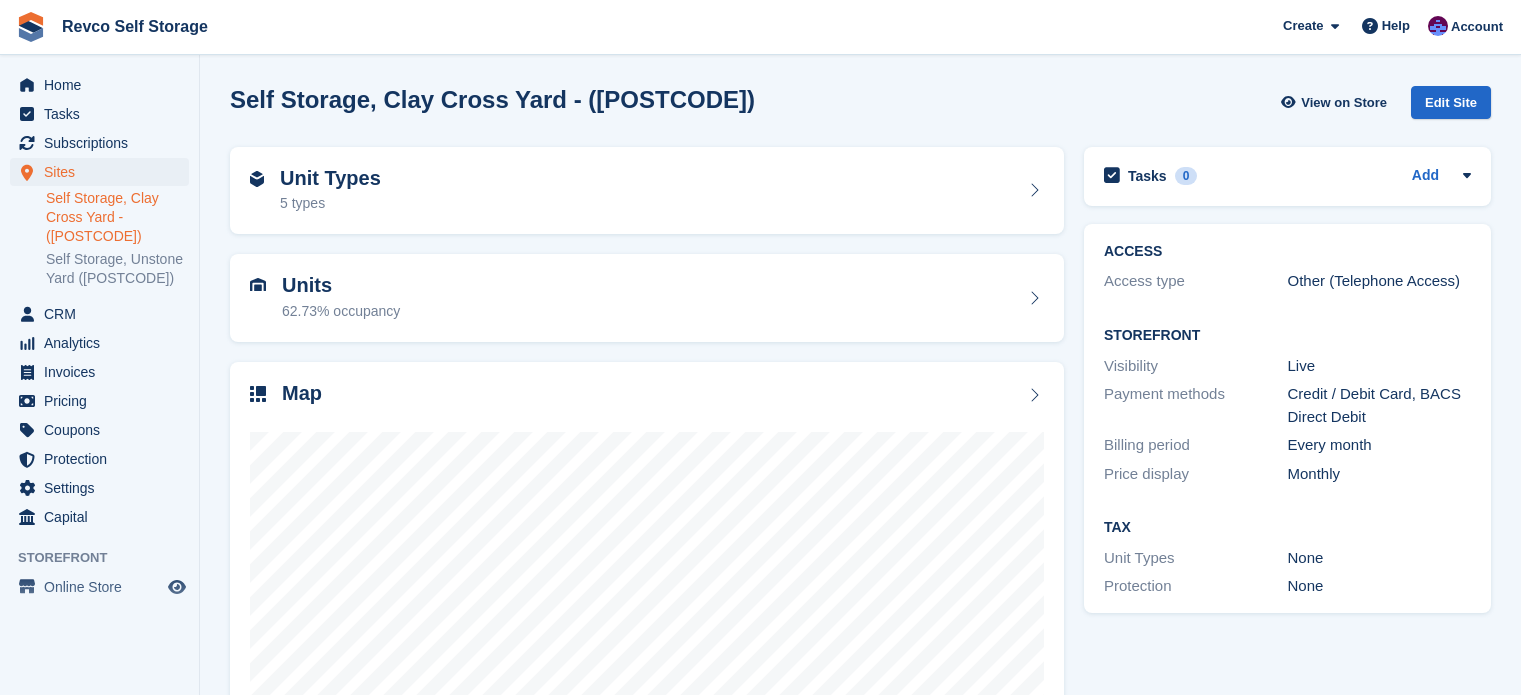 scroll, scrollTop: 0, scrollLeft: 0, axis: both 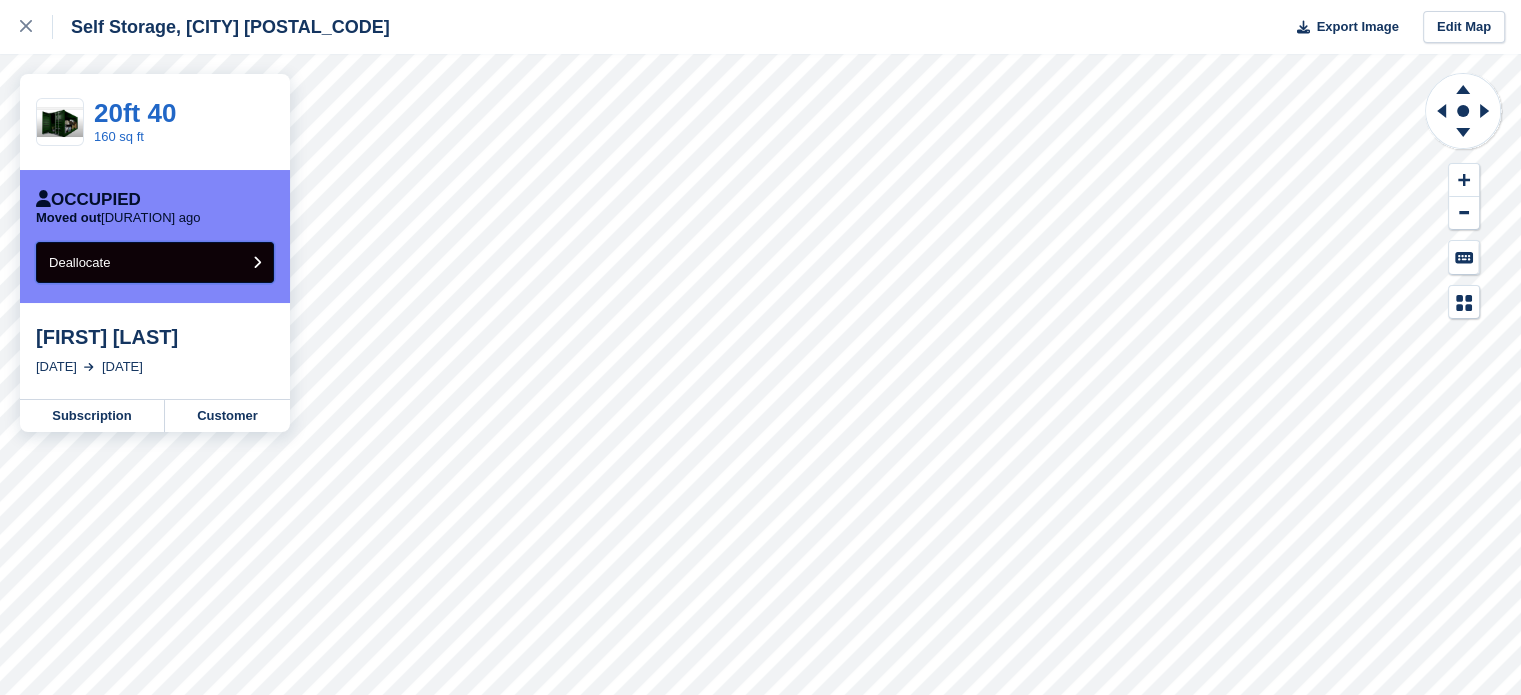 click on "Deallocate" at bounding box center [79, 262] 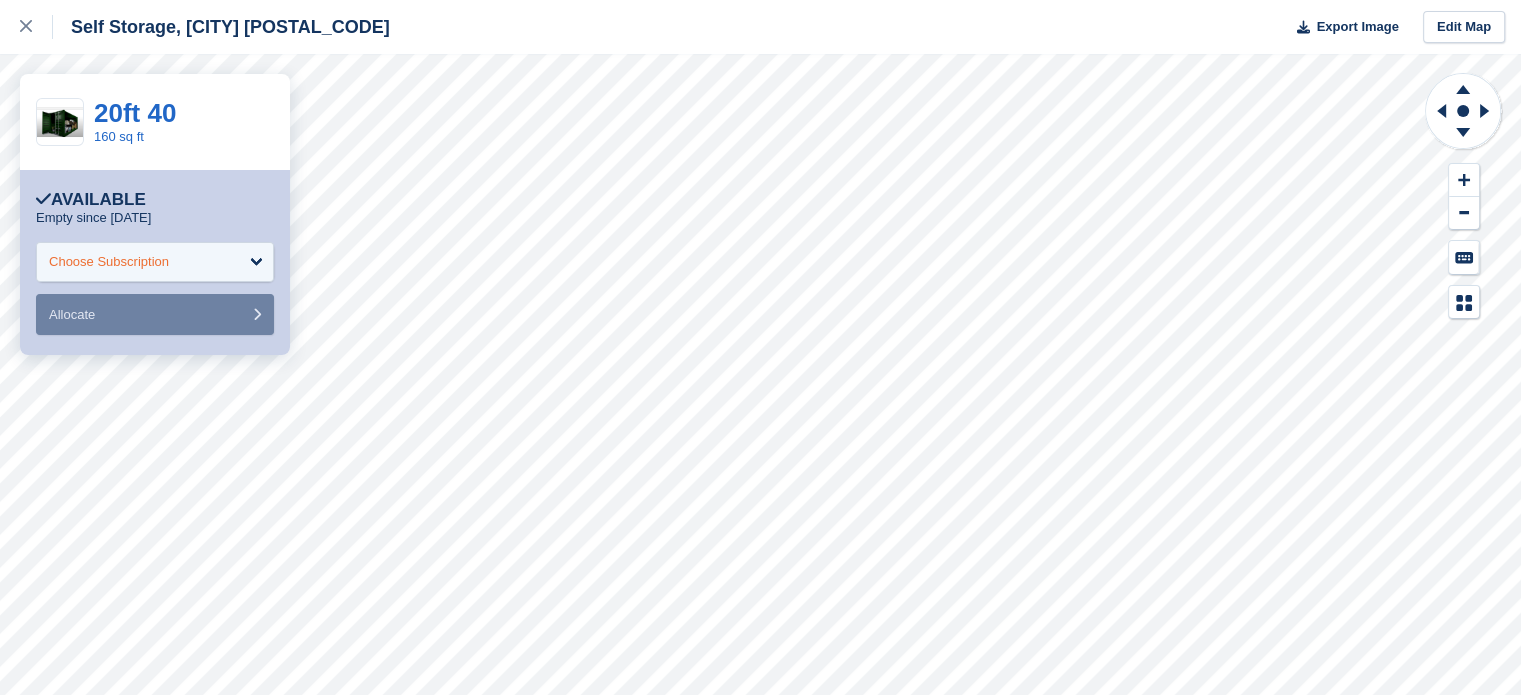 click on "Choose Subscription" at bounding box center (155, 262) 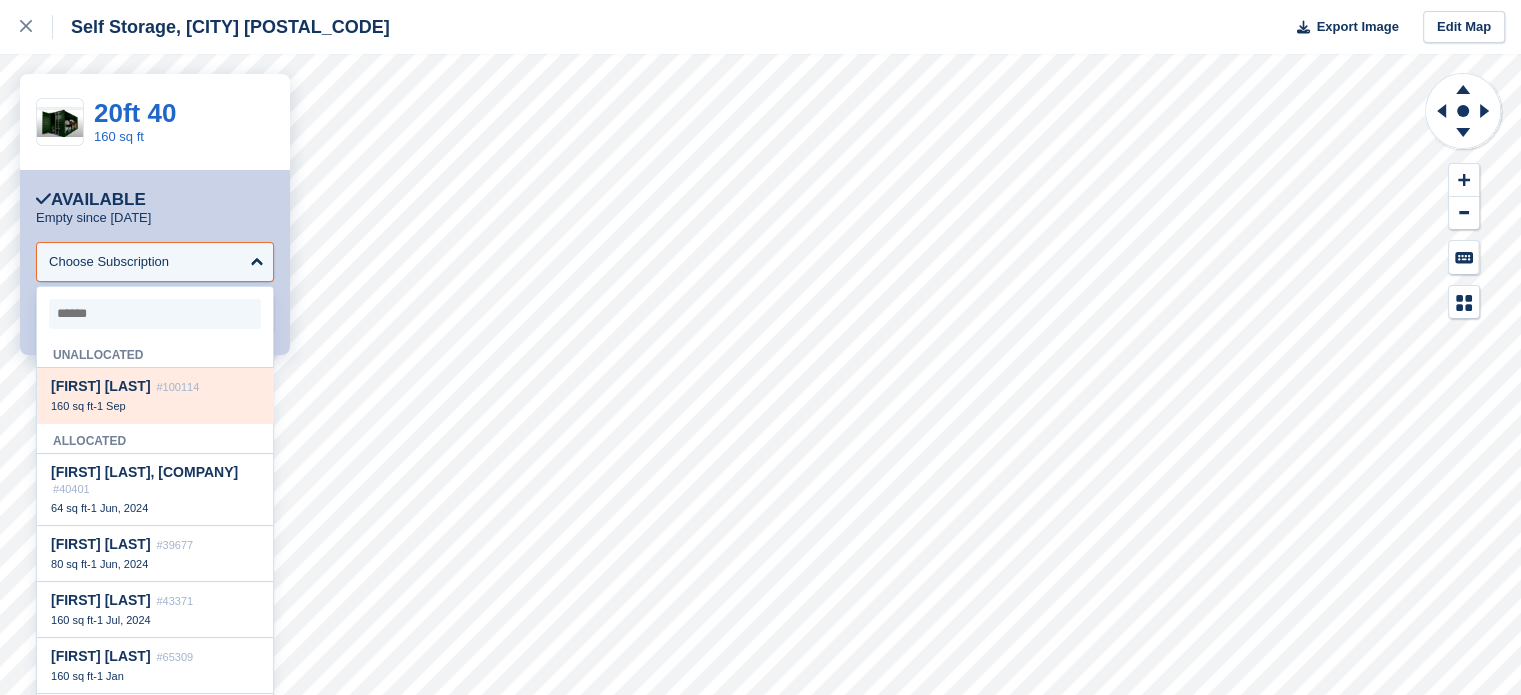 click on "#100114" at bounding box center (177, 387) 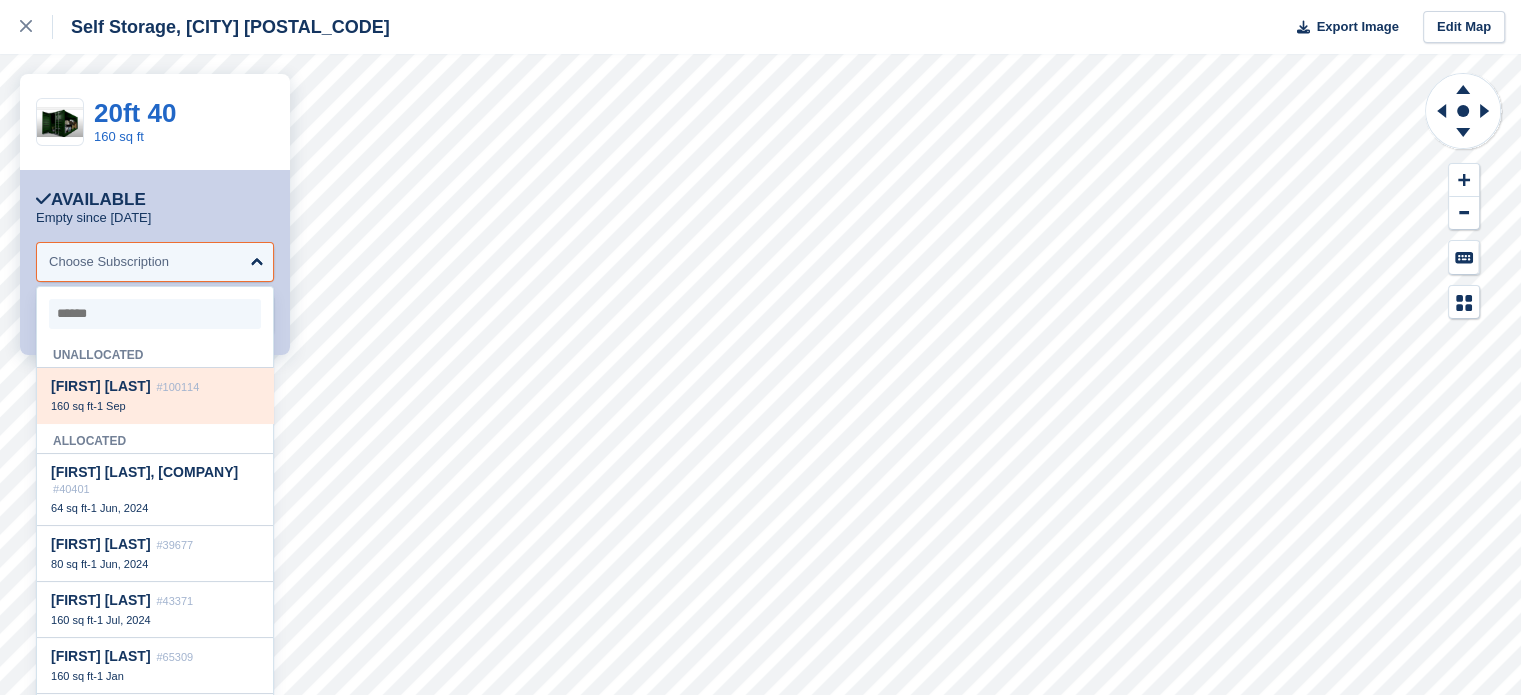 select on "******" 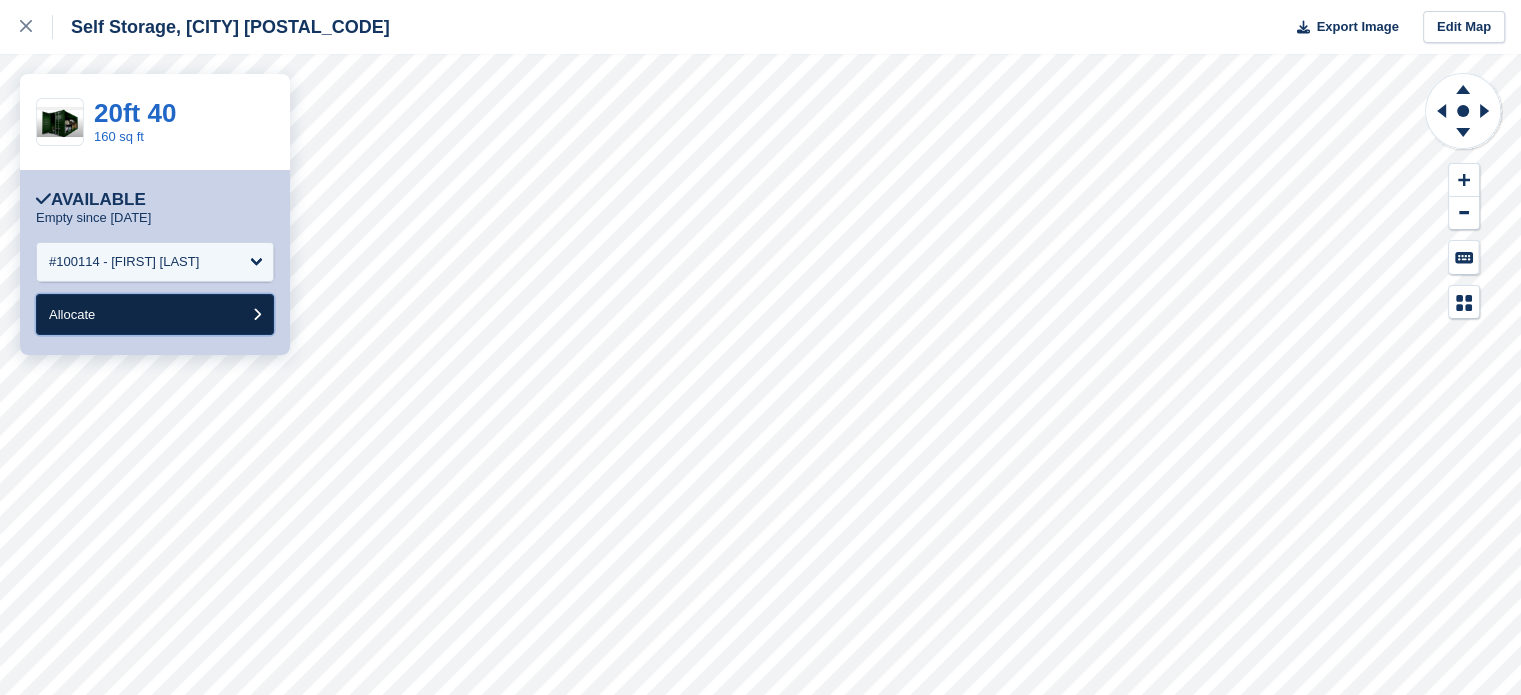 click on "Allocate" at bounding box center [155, 314] 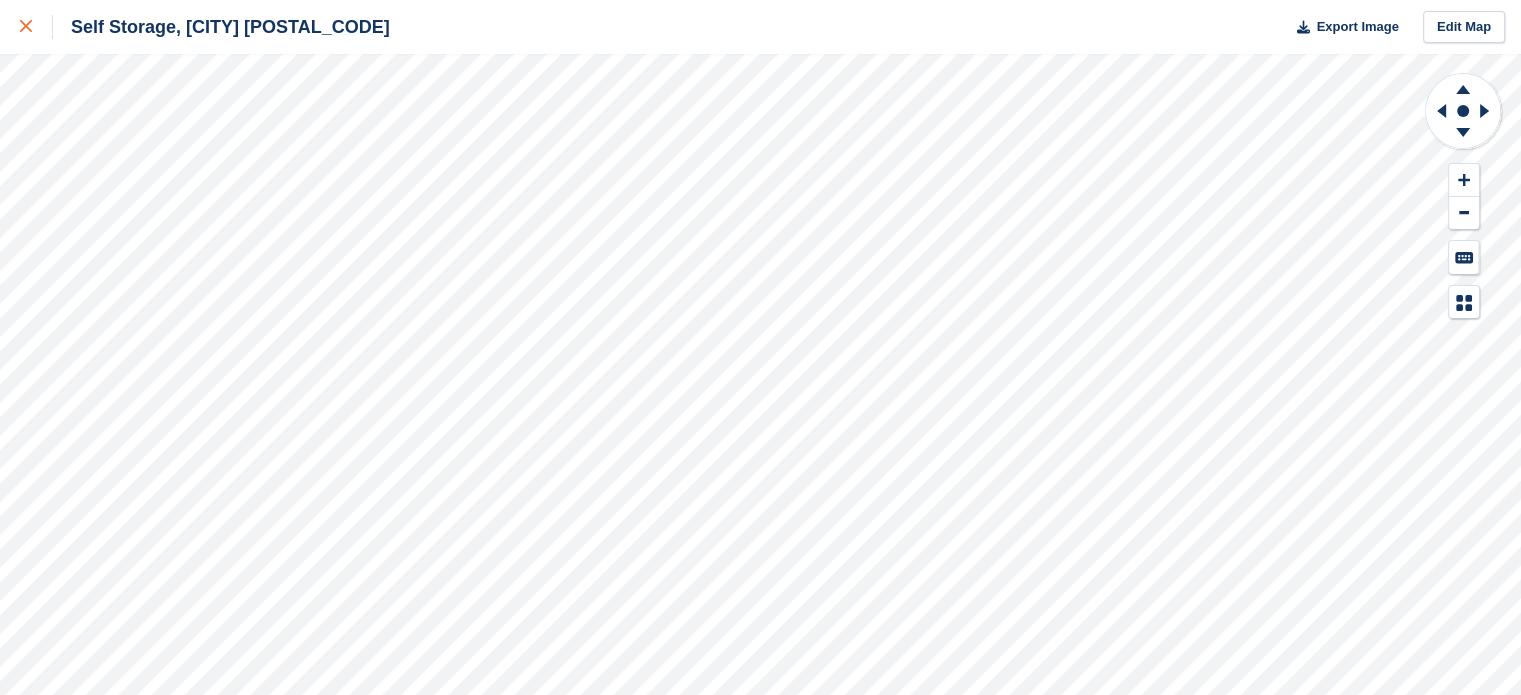 click 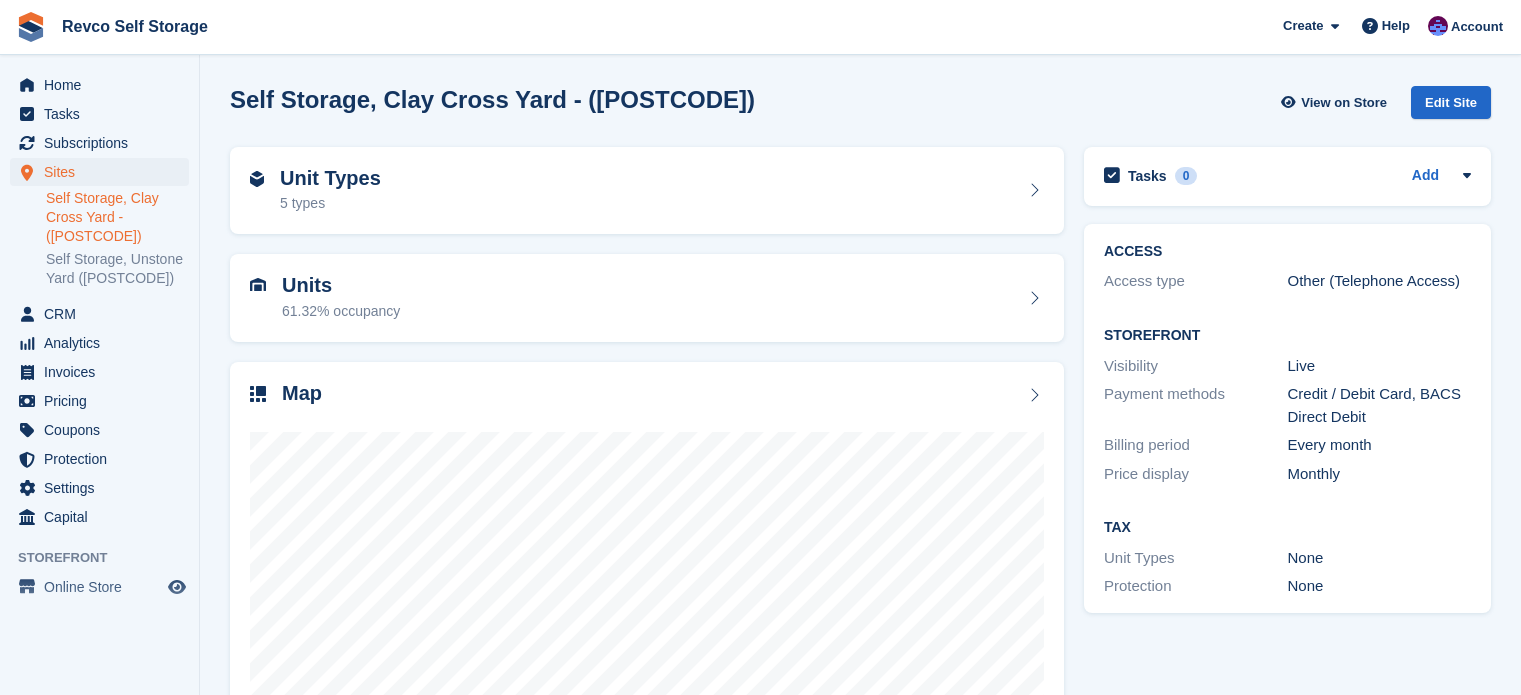 scroll, scrollTop: 0, scrollLeft: 0, axis: both 